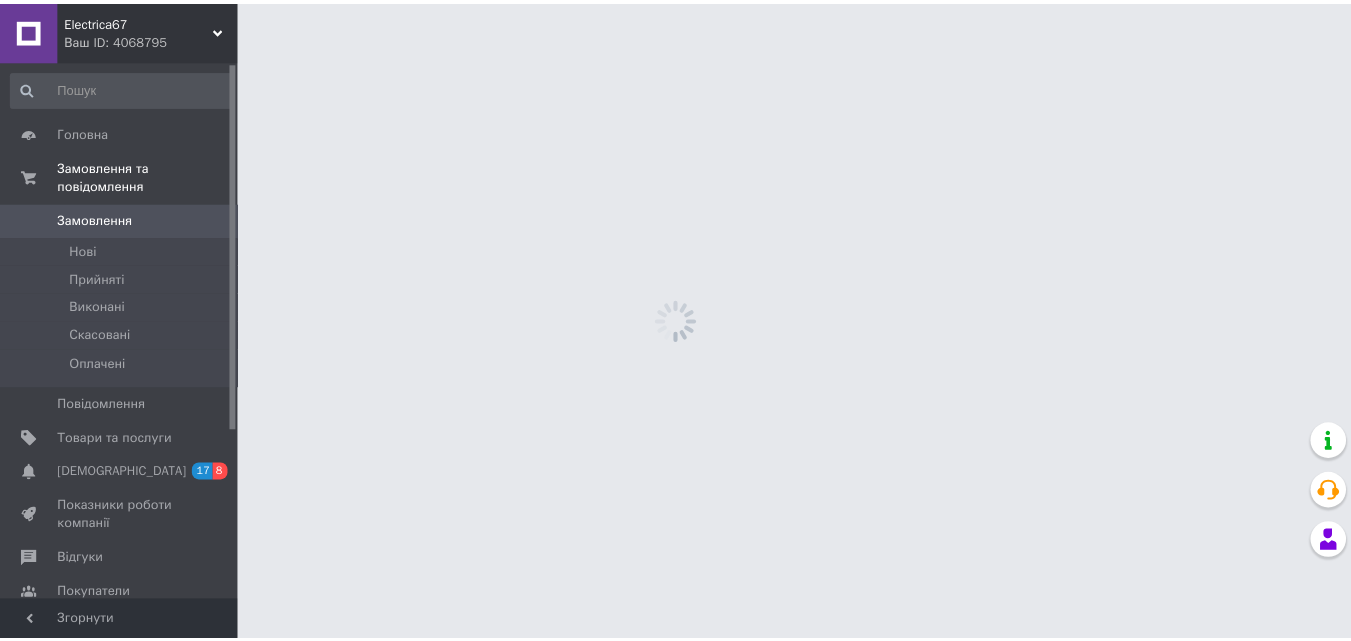 scroll, scrollTop: 0, scrollLeft: 0, axis: both 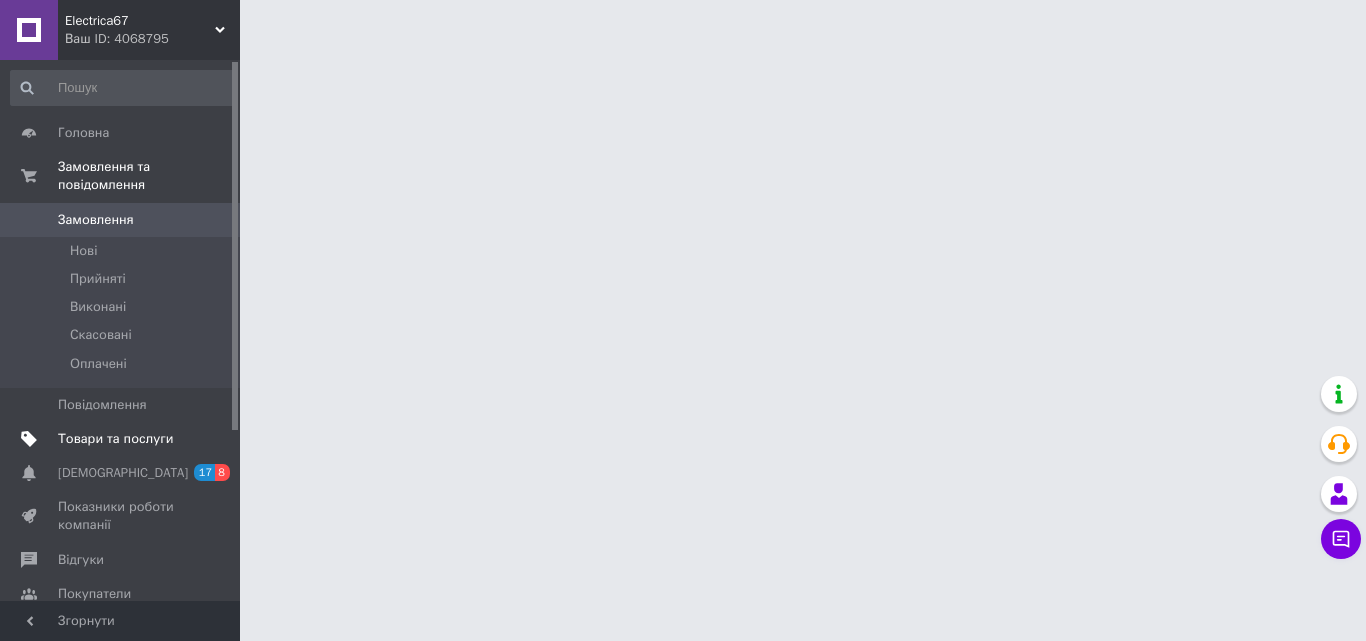 click on "Товари та послуги" at bounding box center (115, 439) 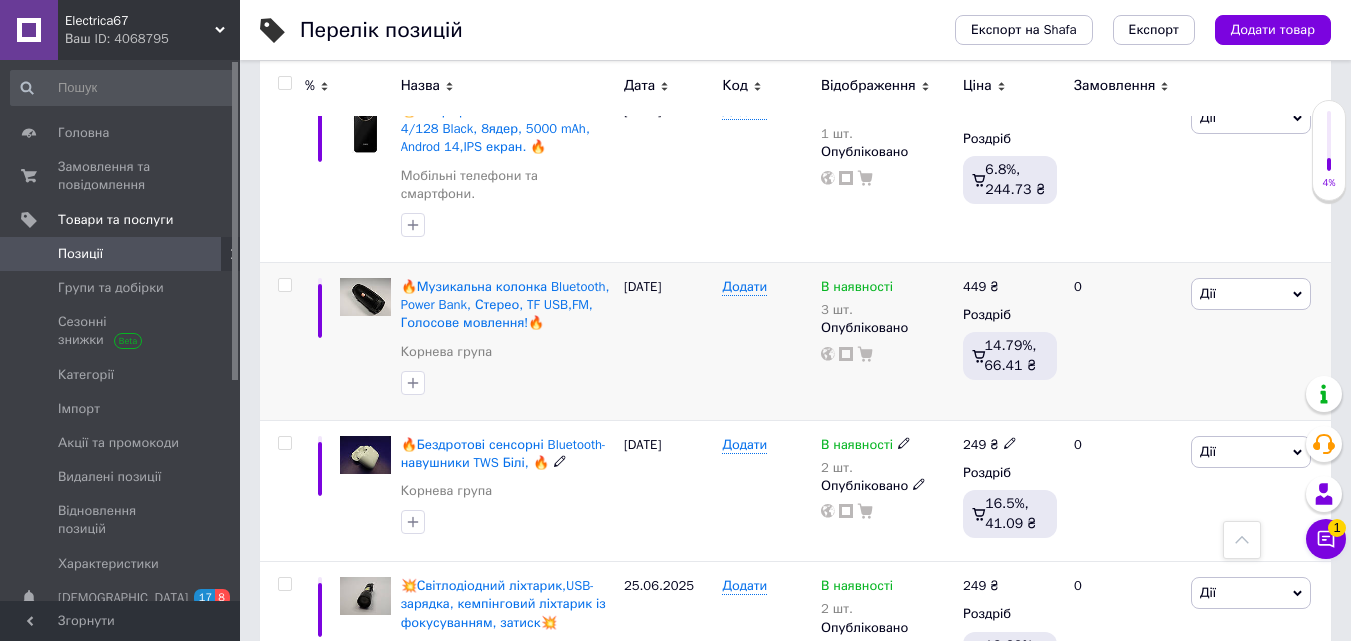 scroll, scrollTop: 2700, scrollLeft: 0, axis: vertical 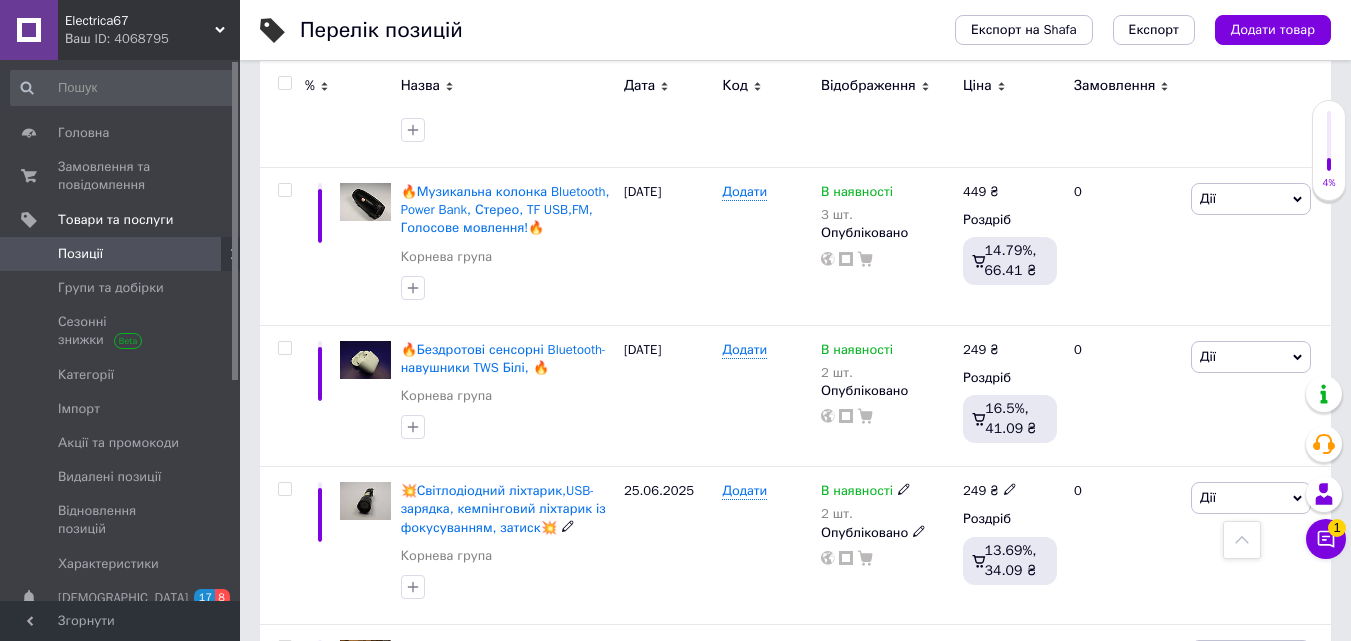 click on "💥Світлодіодний ліхтарик,USB- зарядка, кемпінговий ліхтарик із фокусуванням, затиск💥" at bounding box center [503, 508] 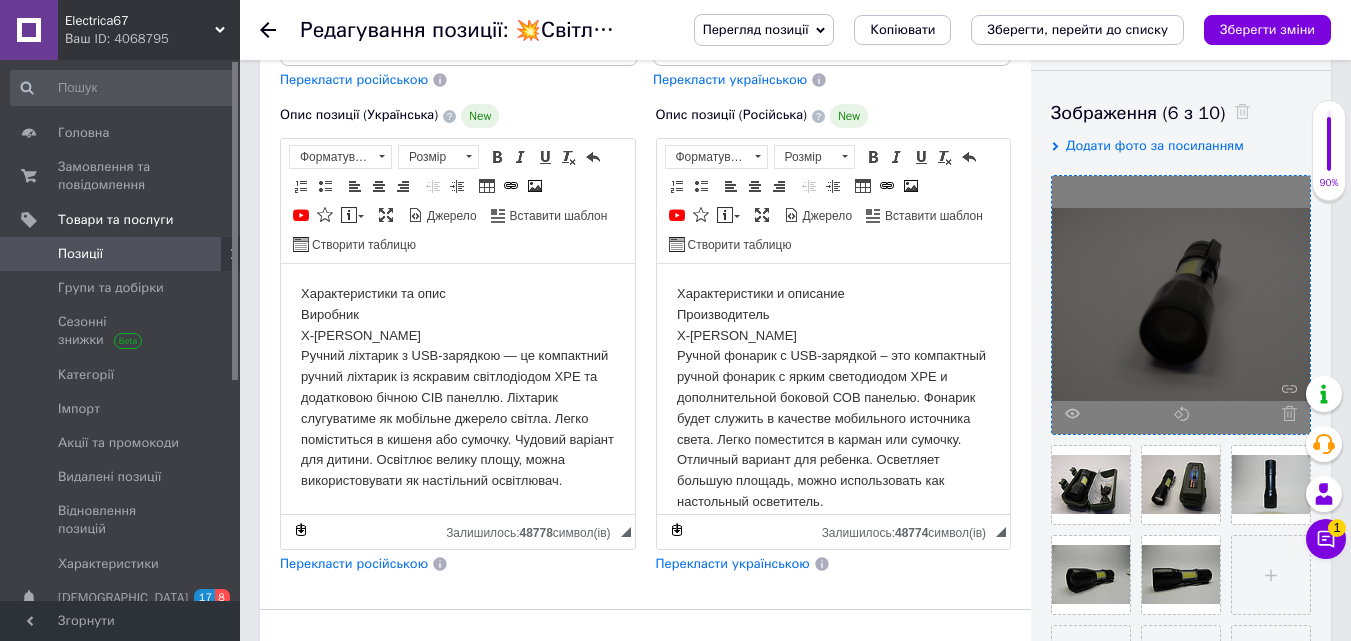 scroll, scrollTop: 300, scrollLeft: 0, axis: vertical 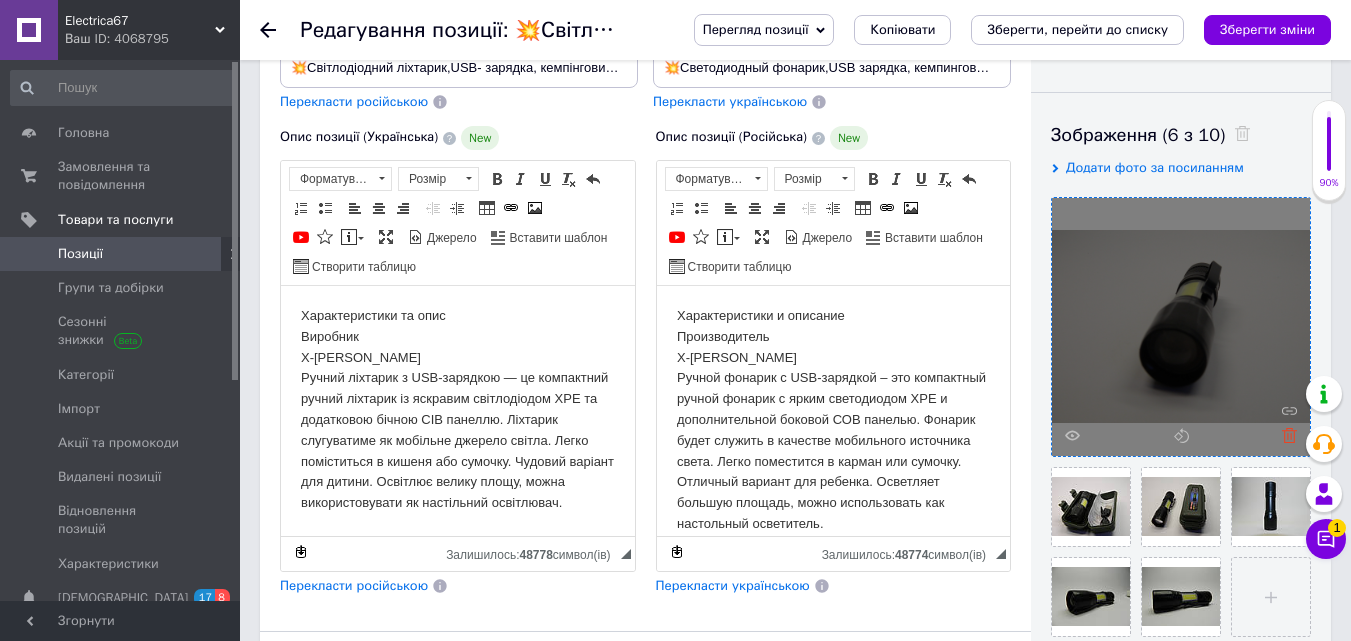 click 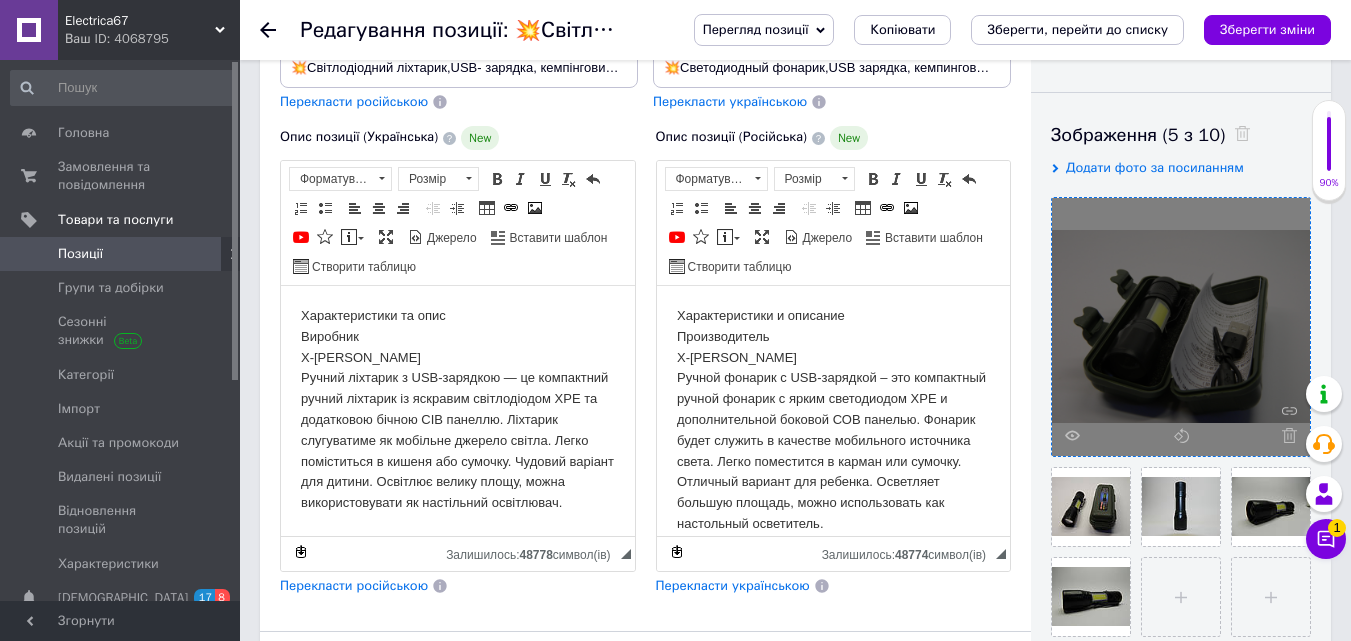 click 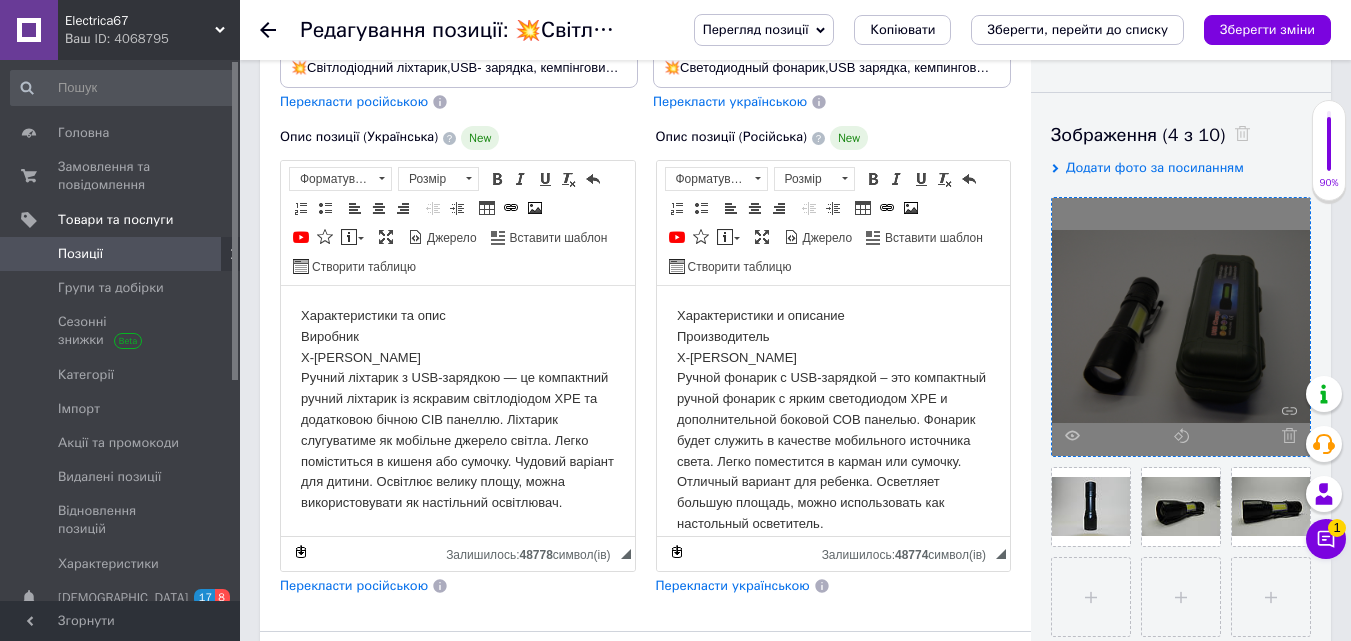 click 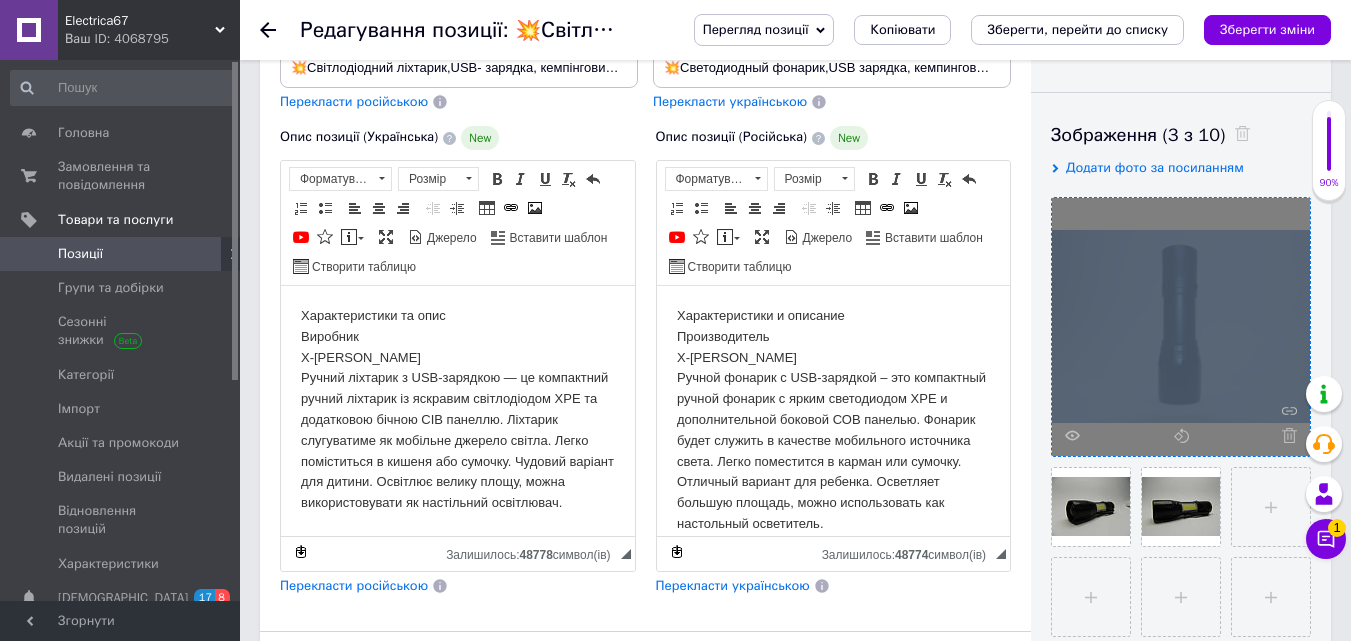 click 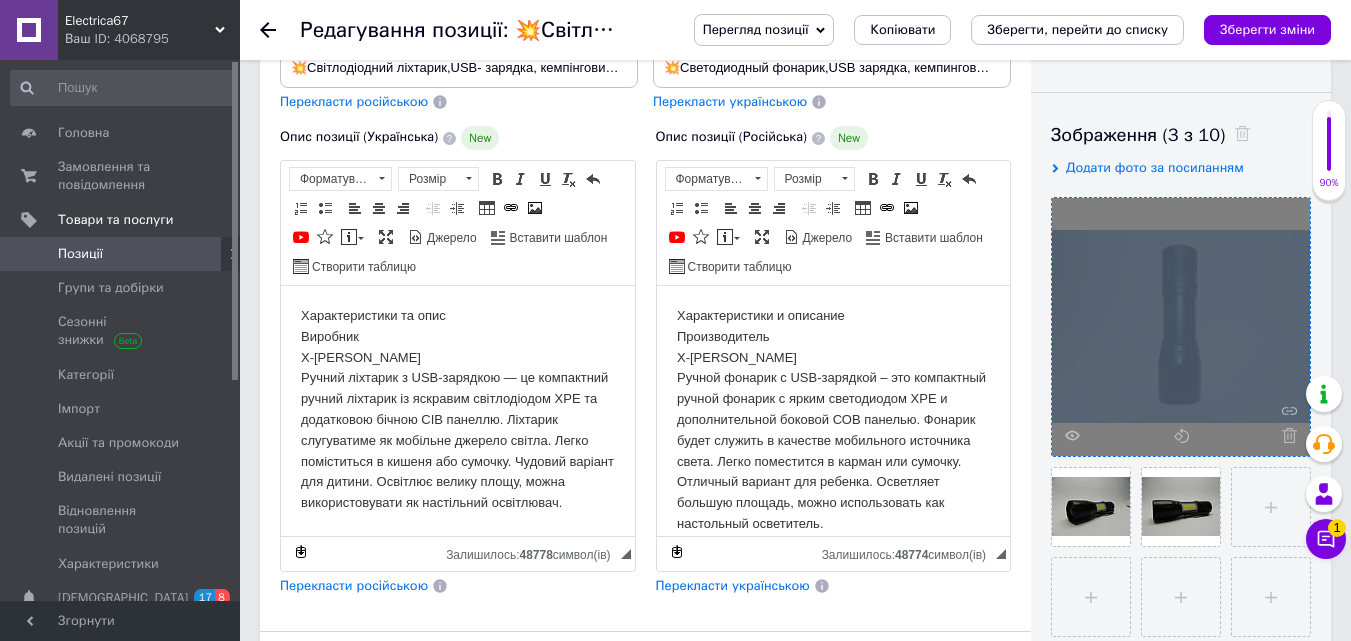 click at bounding box center (1181, 327) 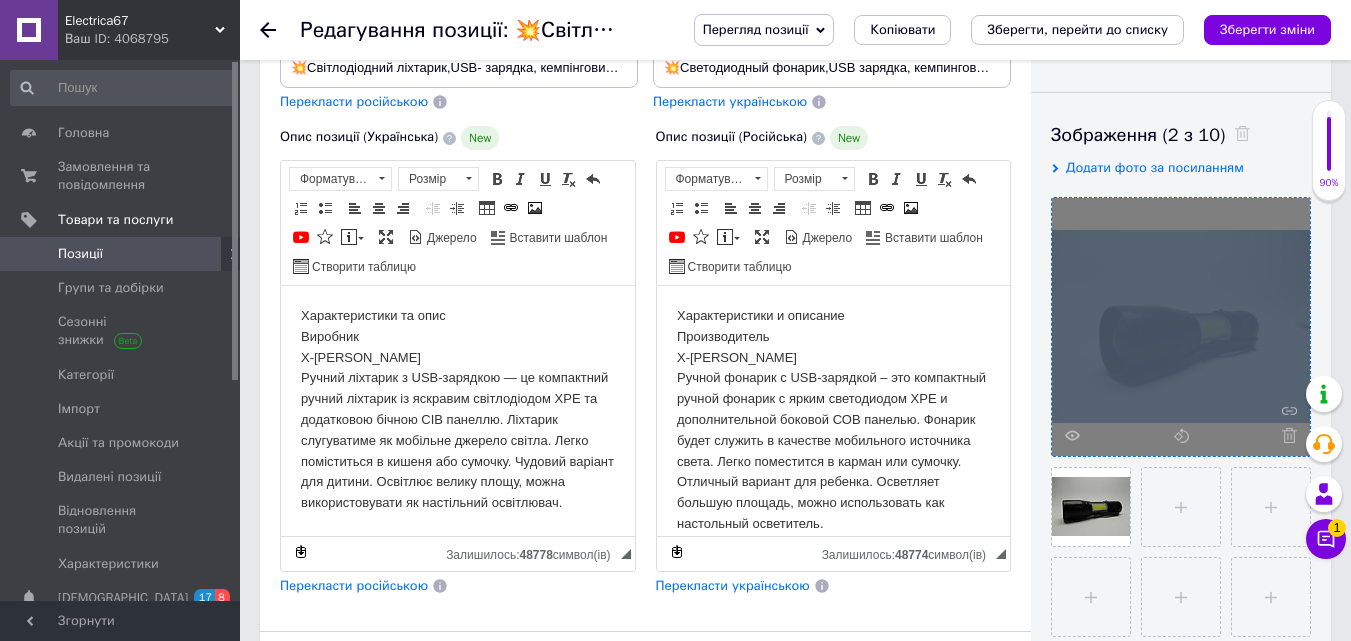 click 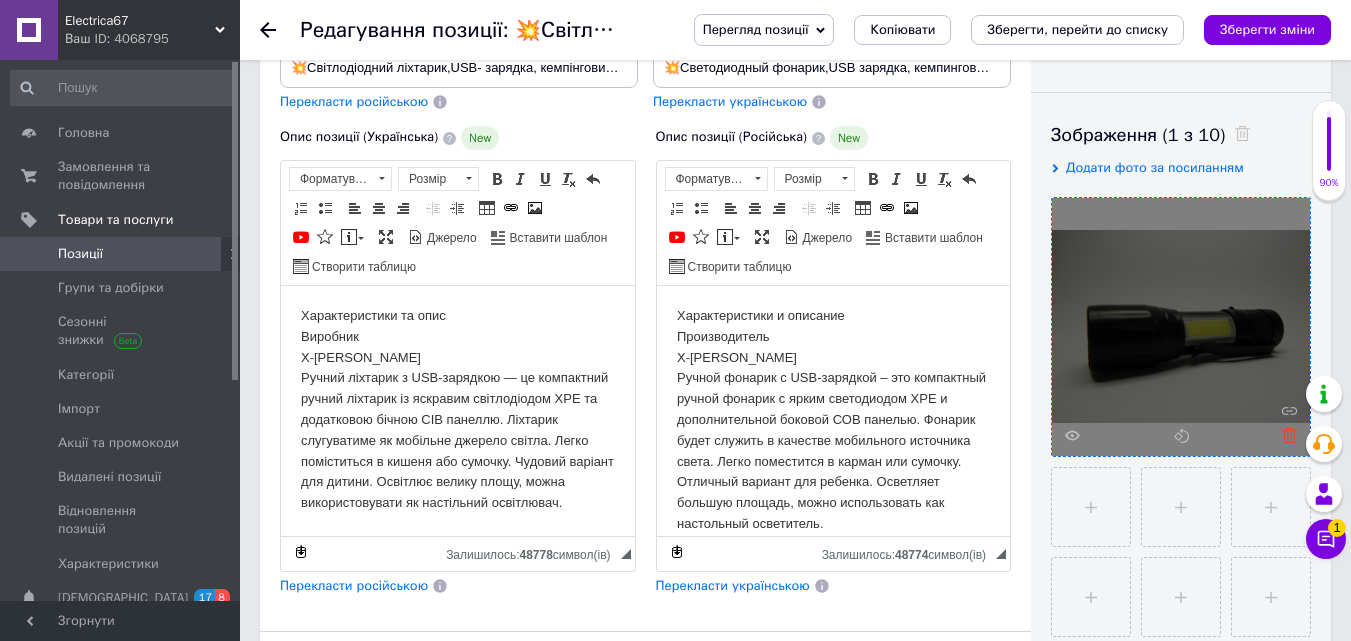 click 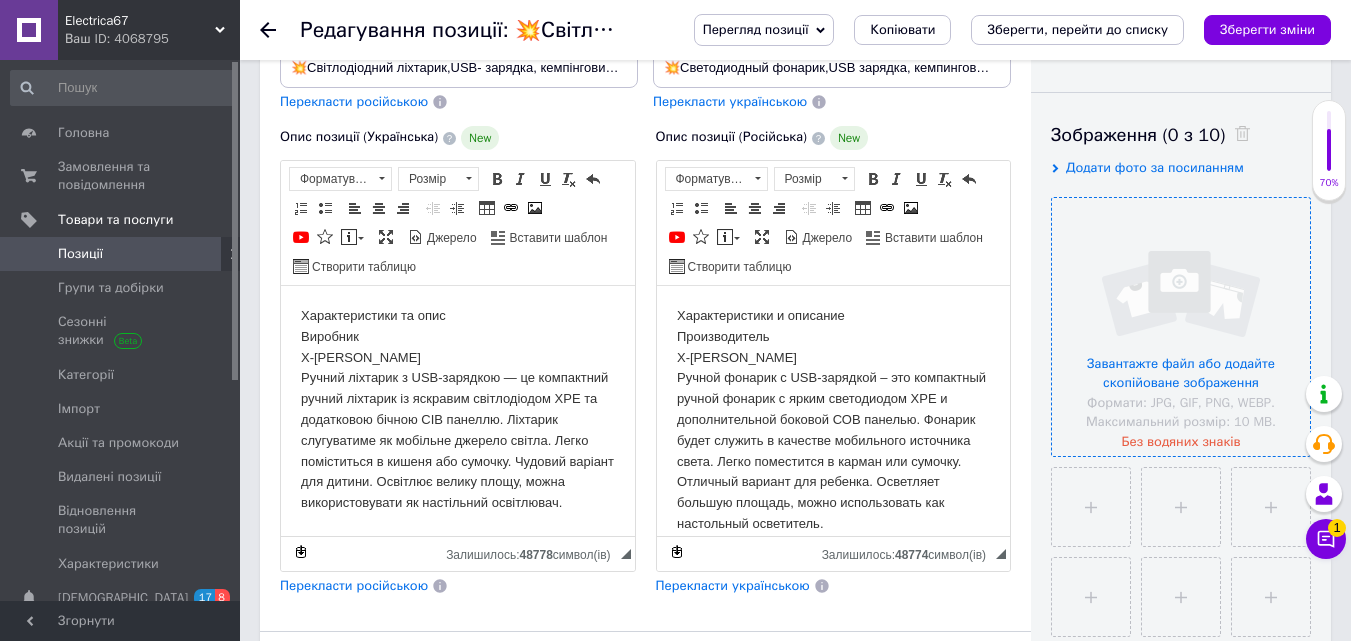 click at bounding box center [1181, 327] 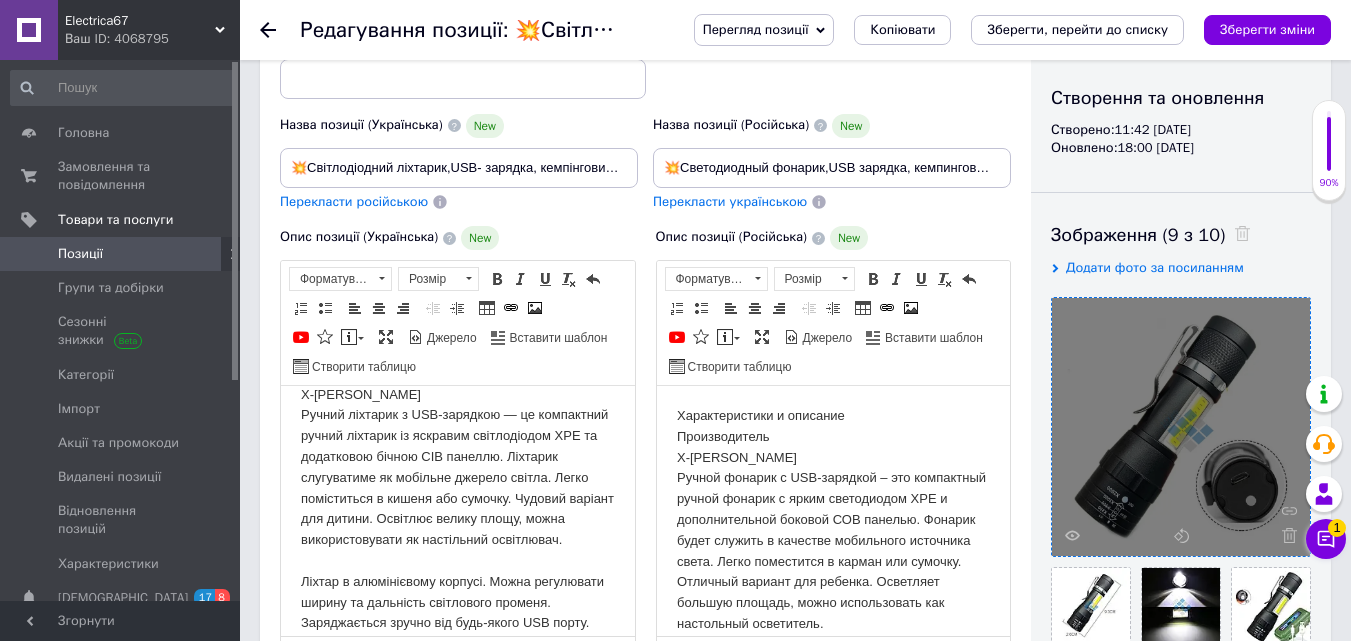 scroll, scrollTop: 0, scrollLeft: 0, axis: both 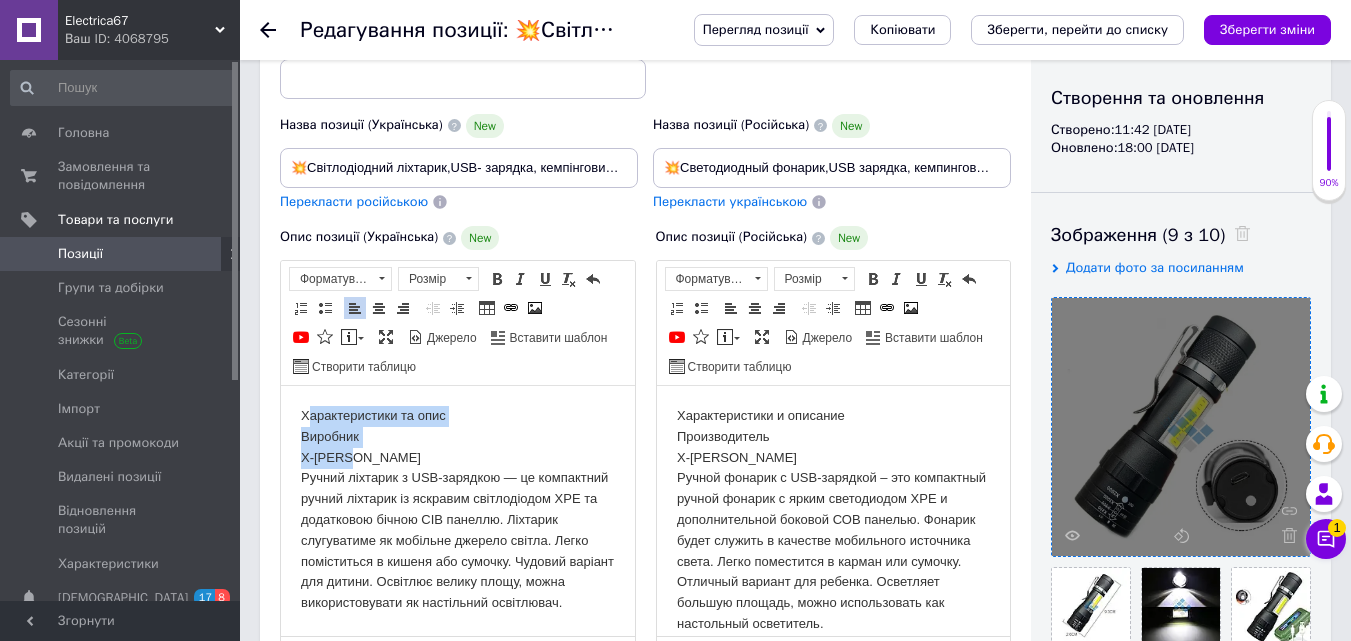 click on "Характеристики та опис Виробник X-[PERSON_NAME] Ручний ліхтарик з USB-зарядкою — це компактний ручний ліхтарик із яскравим світлодіодом XPE та додатковою бічною СІВ панеллю. Ліхтарик слугуватиме як мобільне джерело світла. Легко поміститься в кишеня або сумочку. Чудовий варіант для дитини. Освітлює велику площу, можна використовувати як настільний освітлювач. Ручний ліхтарик BL-511 XPE COP-880000W має 3 режими світла: 1-й 100% яскравості; 2-й стробоскоп; і 3-й режим бічний світильник. Постачається ліхтарик у зручному пластиковому кейсі. Бренд — X-[PERSON_NAME]; Тип діода — XPE; Комплектація" at bounding box center (458, 842) 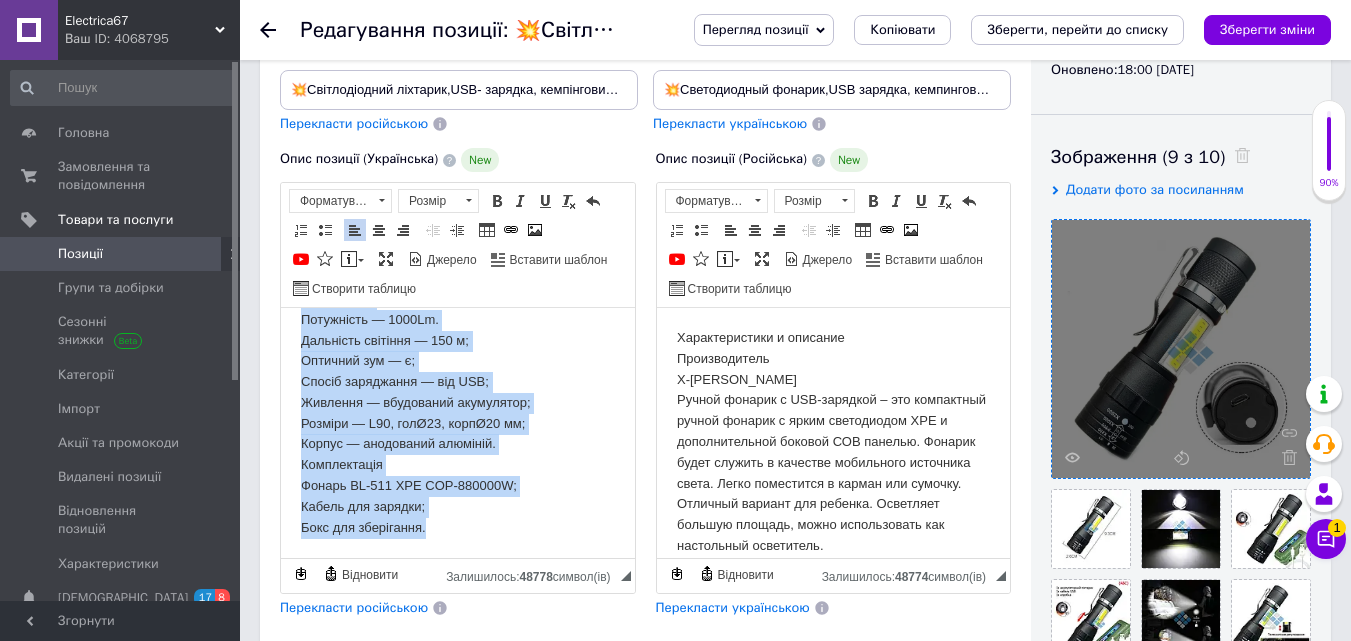 scroll, scrollTop: 300, scrollLeft: 0, axis: vertical 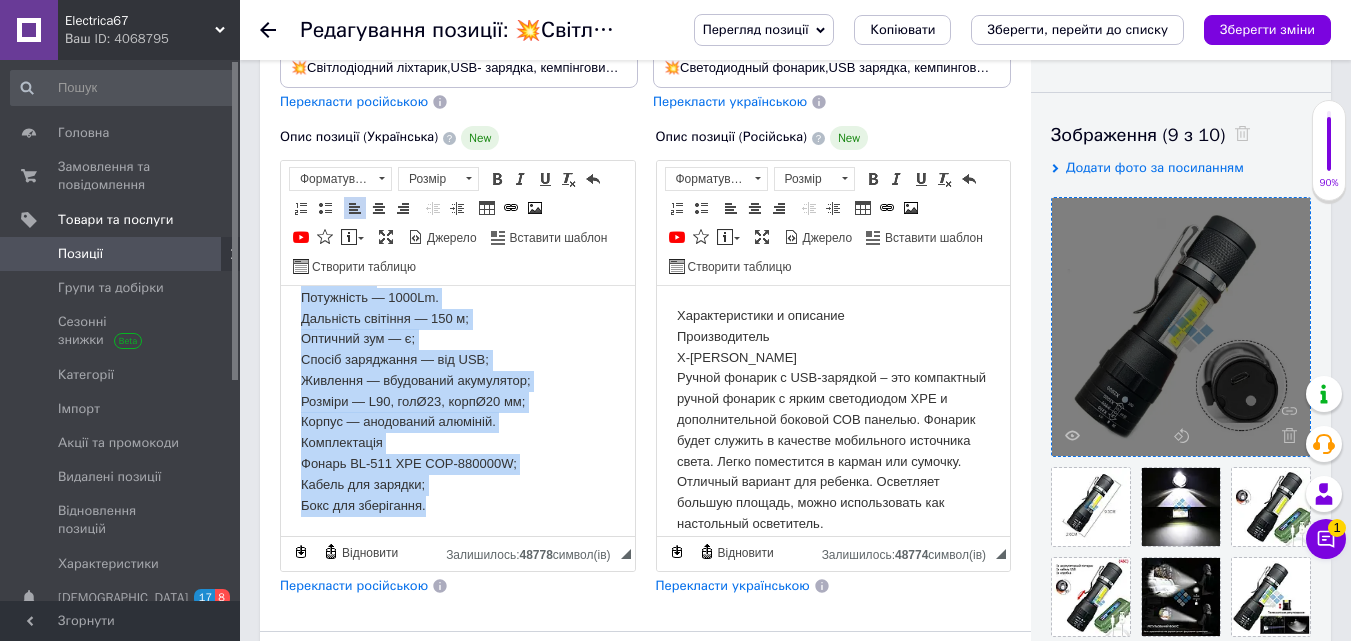 drag, startPoint x: 297, startPoint y: 312, endPoint x: 485, endPoint y: 525, distance: 284.10034 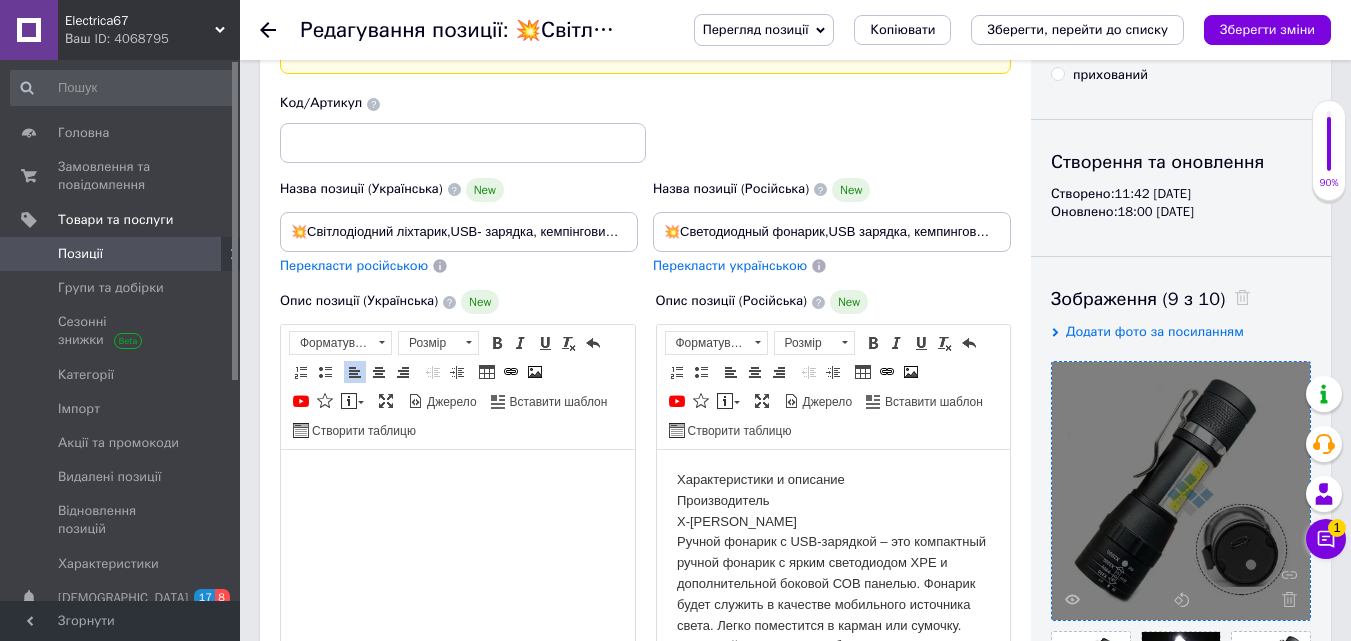 scroll, scrollTop: 200, scrollLeft: 0, axis: vertical 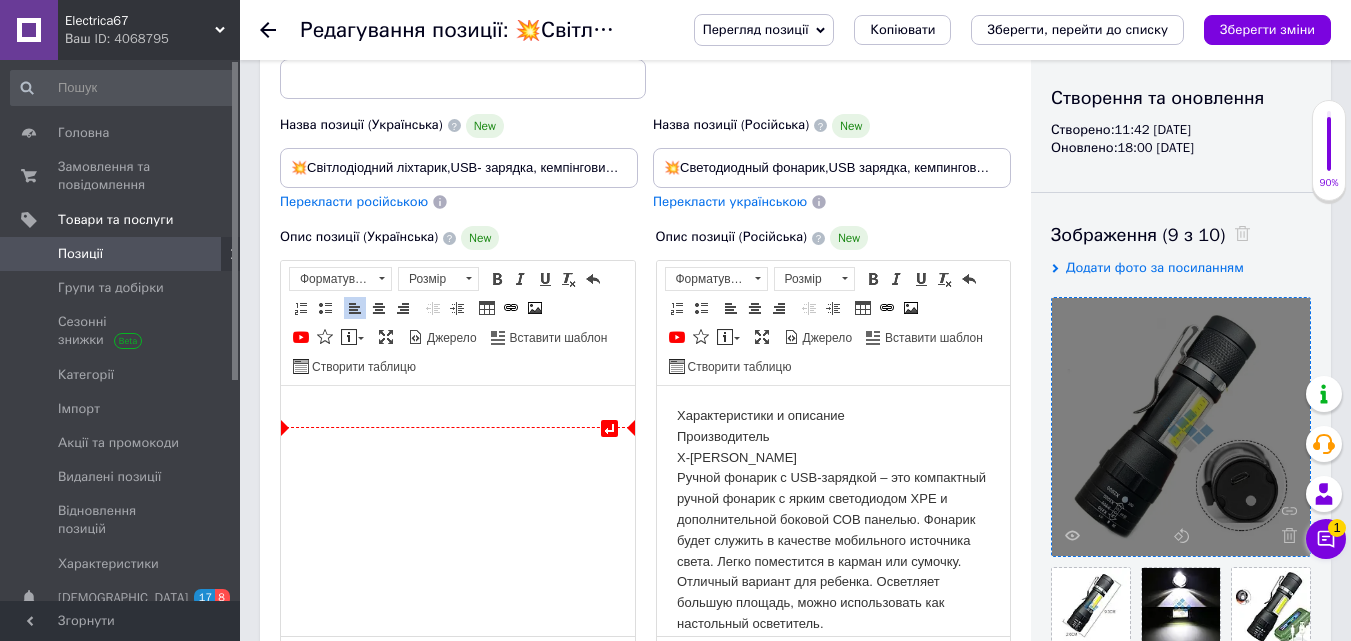 click at bounding box center [458, 416] 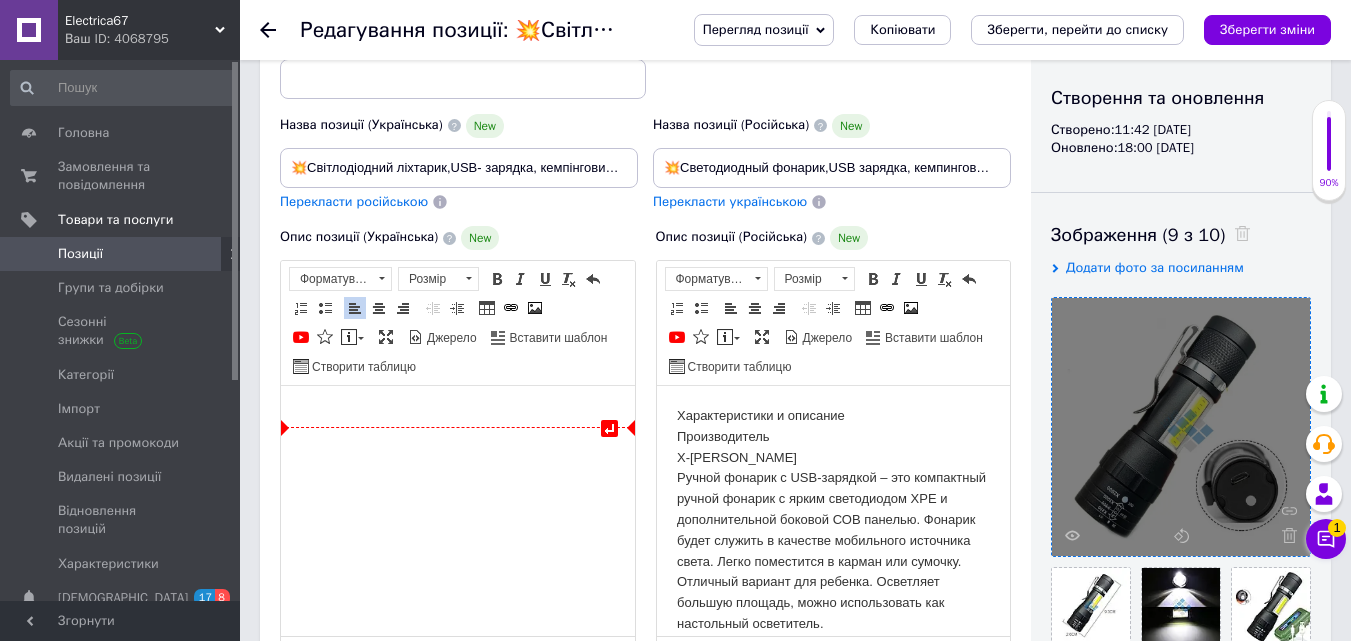 paste 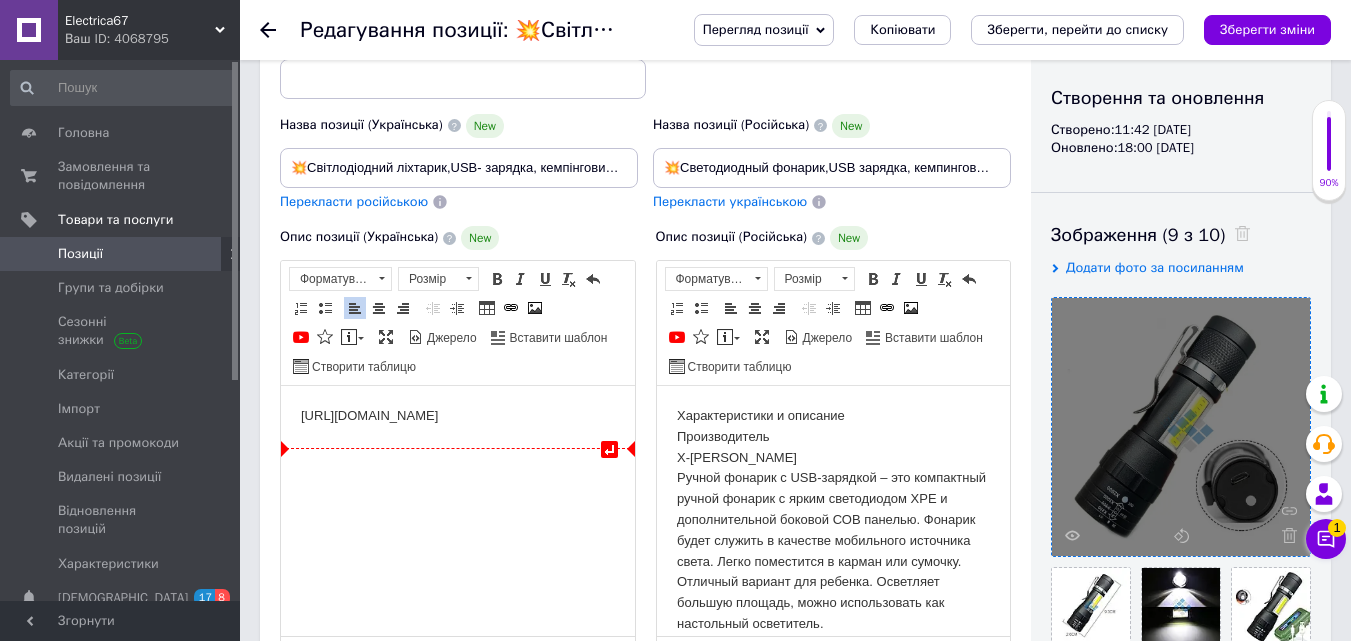 type 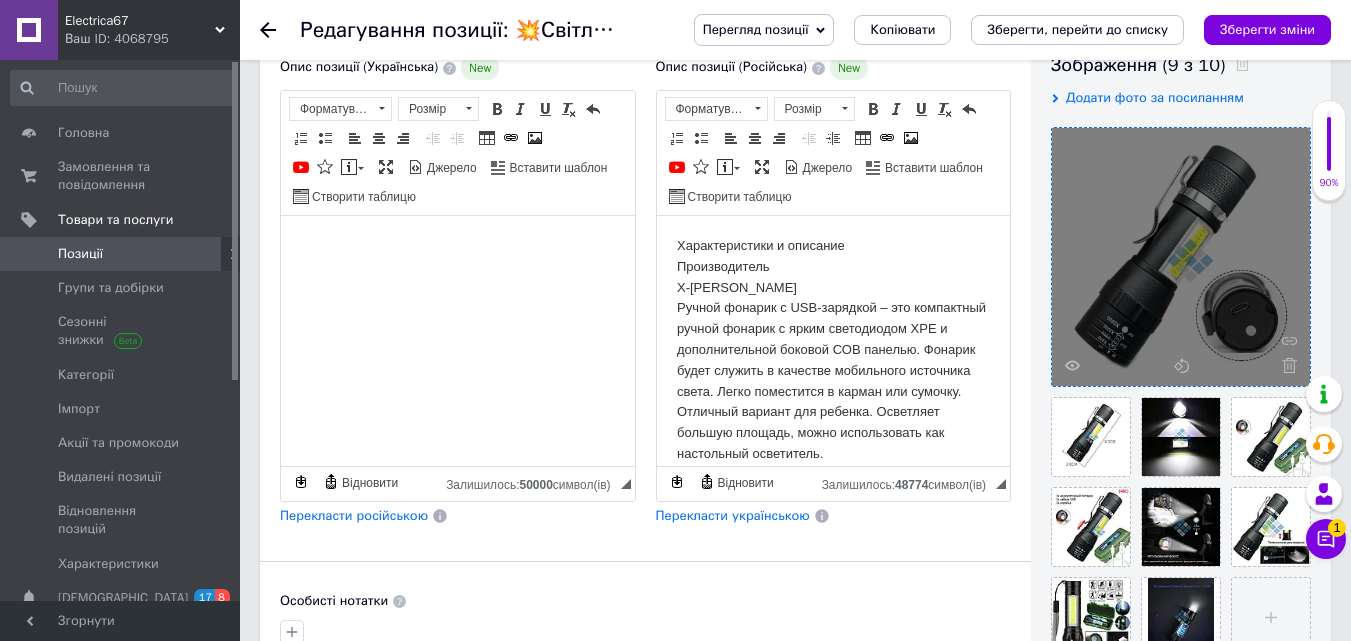 scroll, scrollTop: 400, scrollLeft: 0, axis: vertical 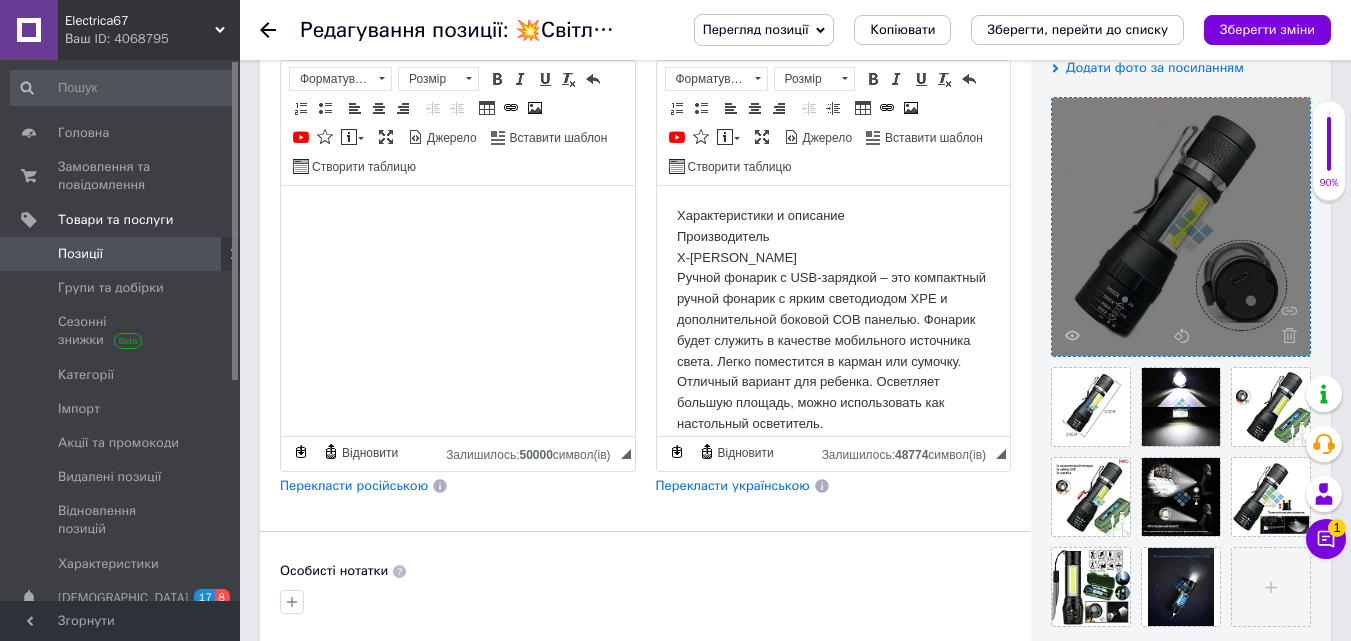 click at bounding box center (458, 216) 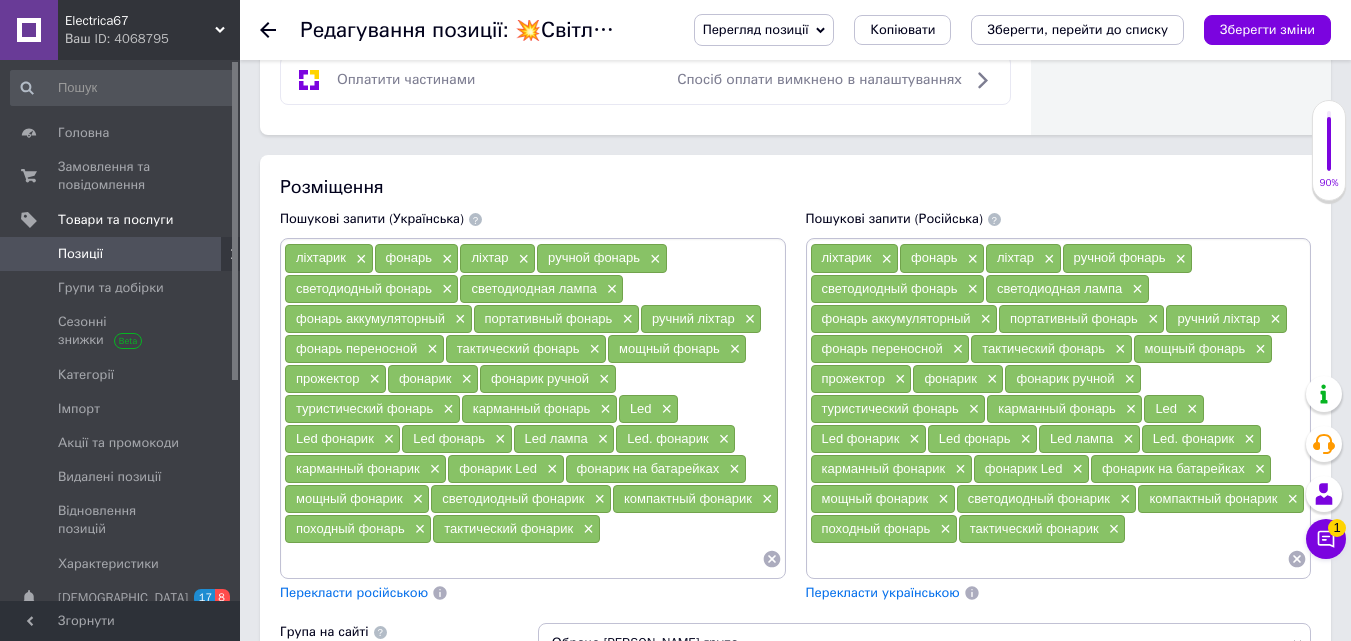 scroll, scrollTop: 1400, scrollLeft: 0, axis: vertical 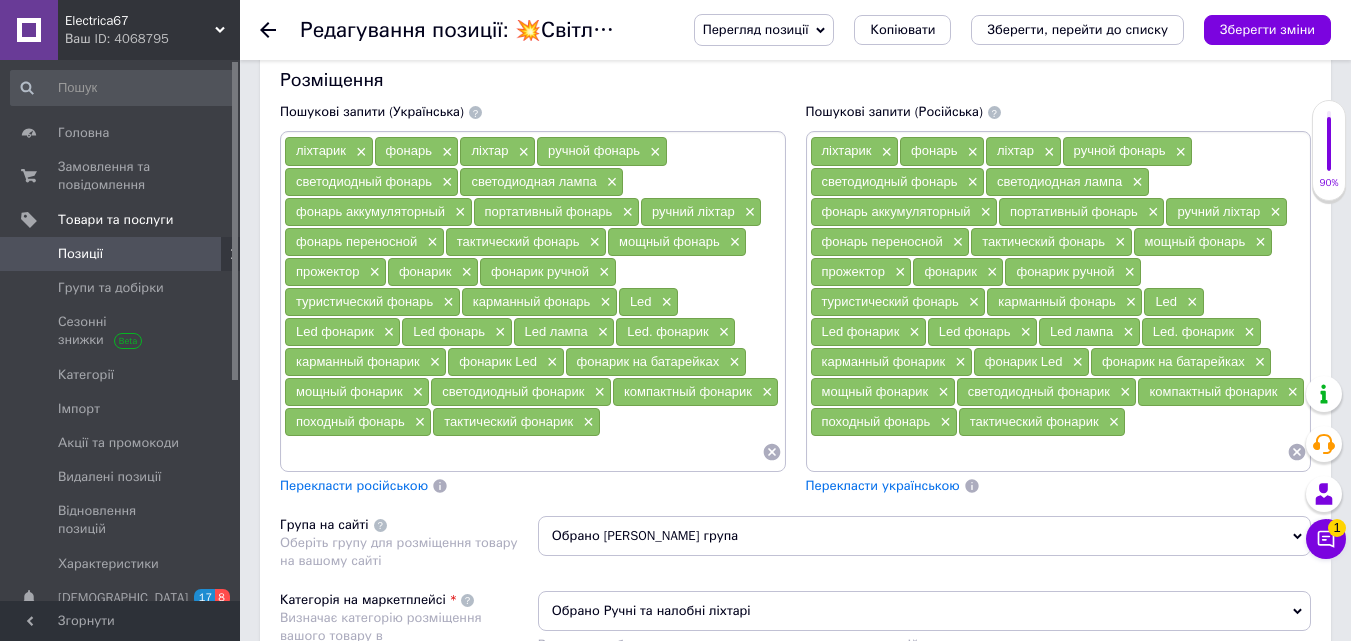 click at bounding box center (1049, 452) 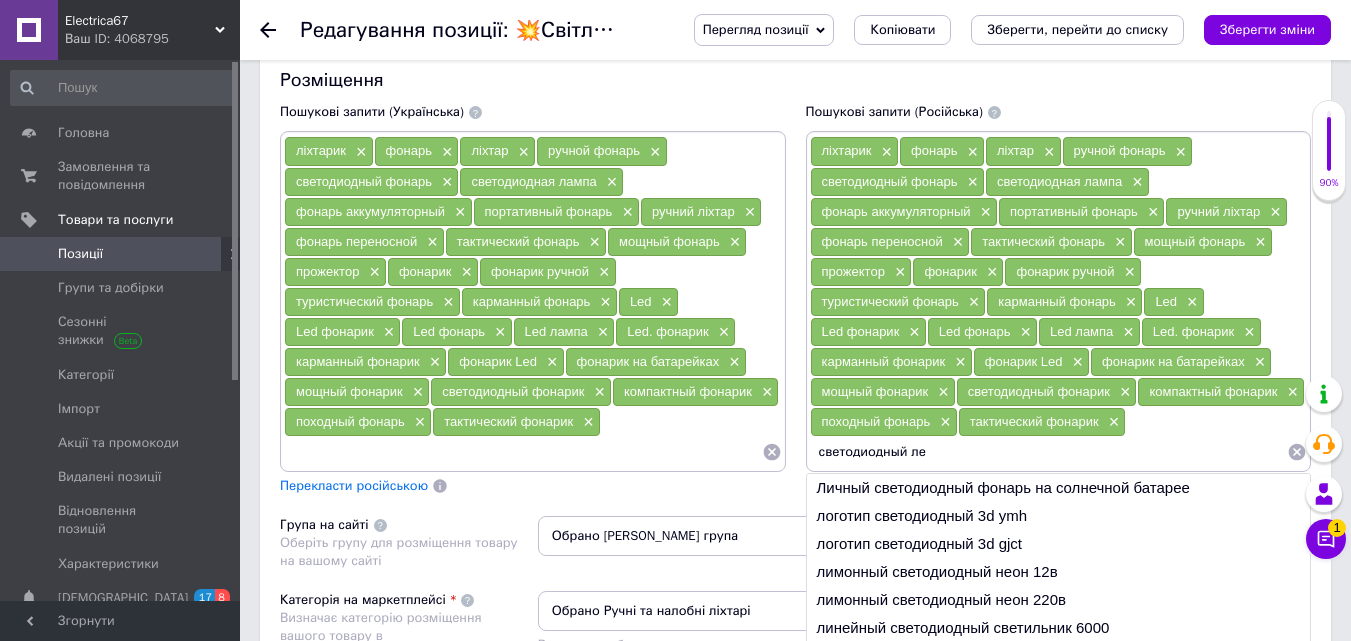 type on "светодиодный лед" 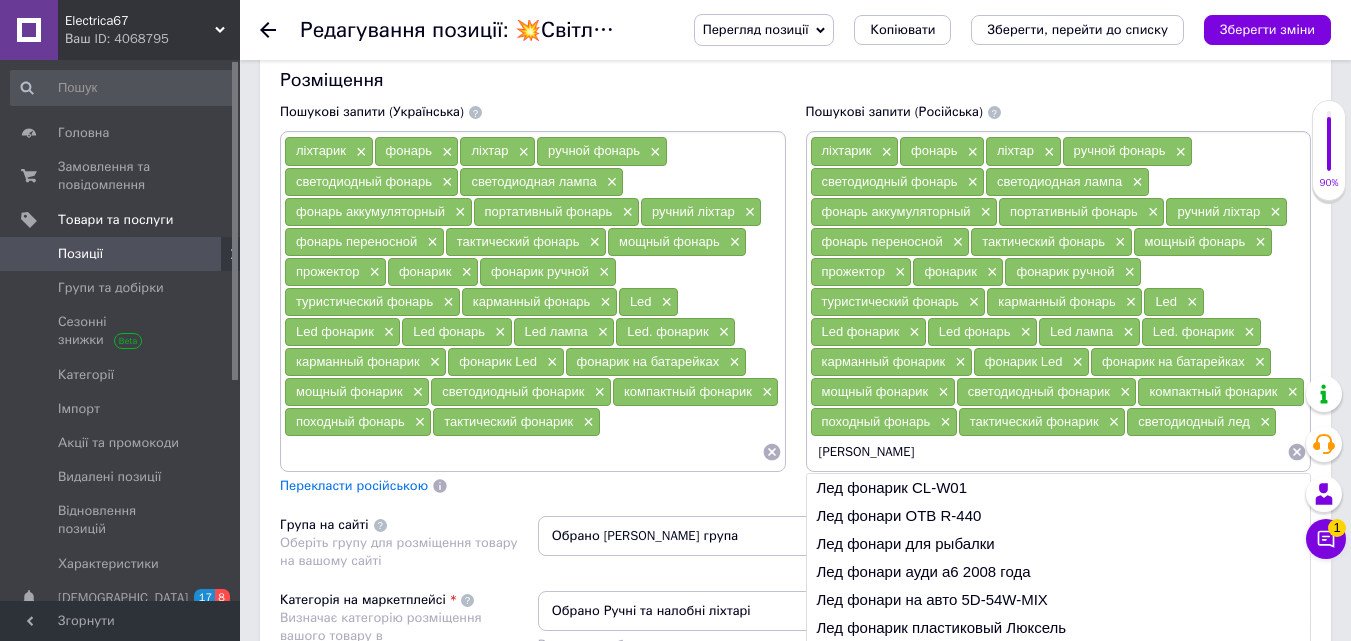 type on "[PERSON_NAME]" 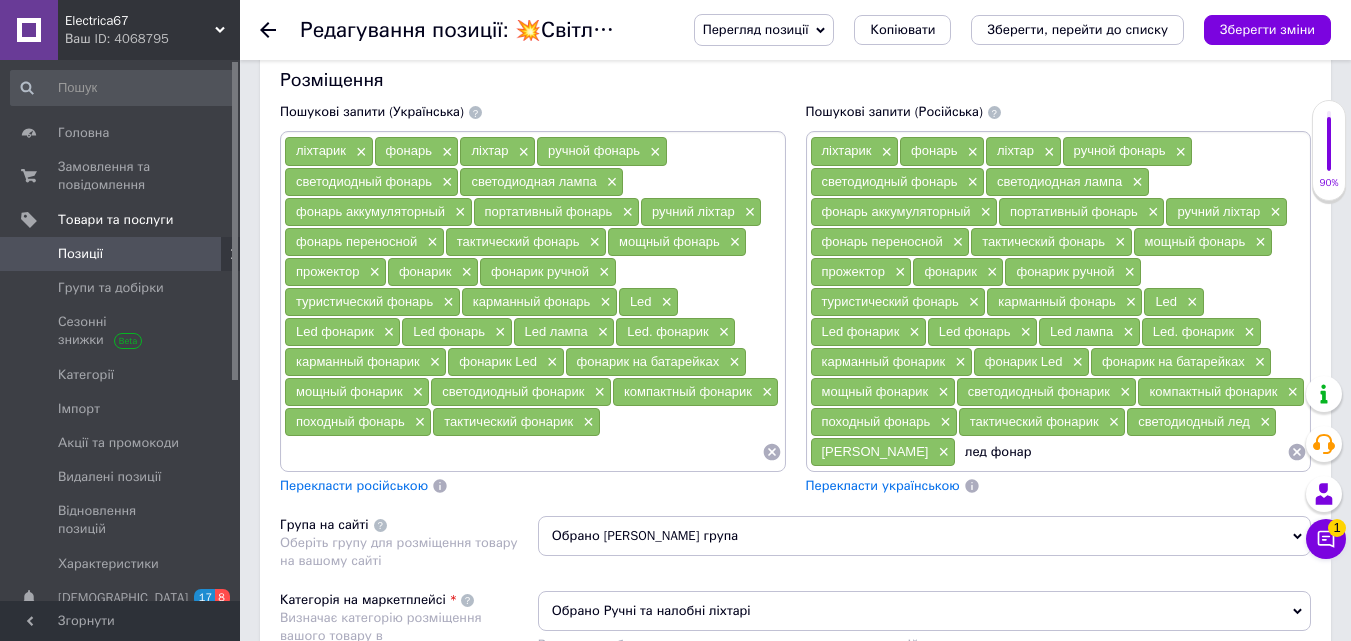 type on "[PERSON_NAME]" 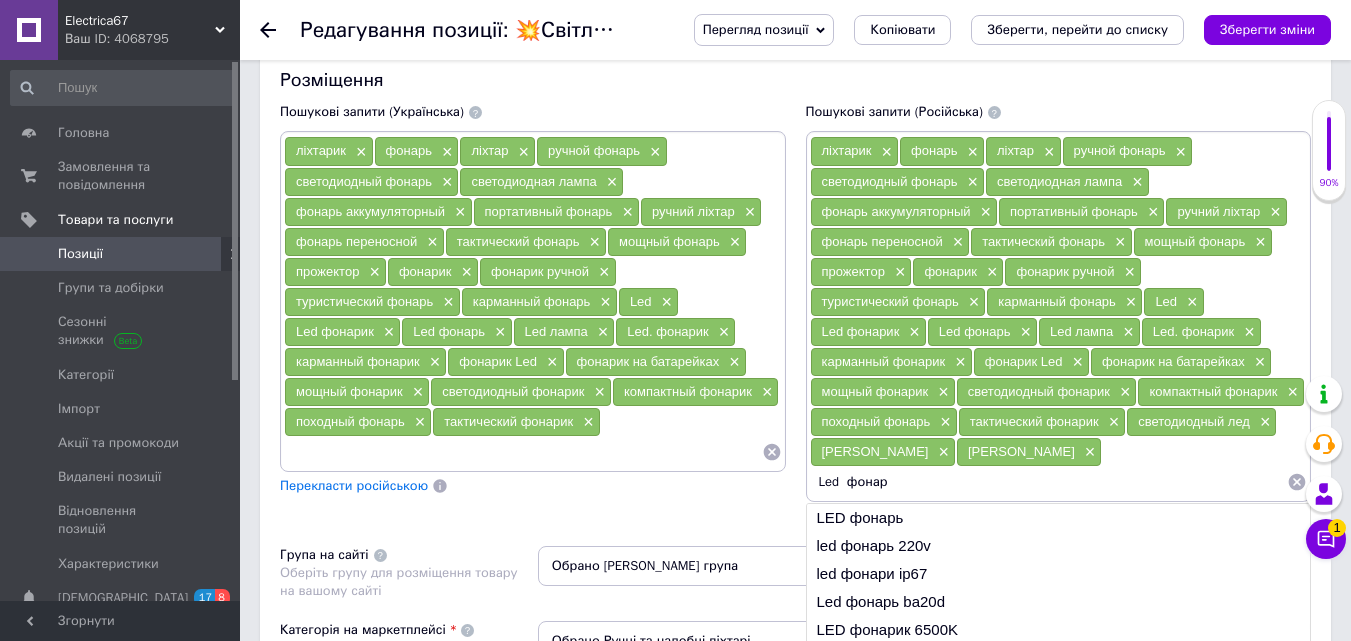 type on "Led  фонарь" 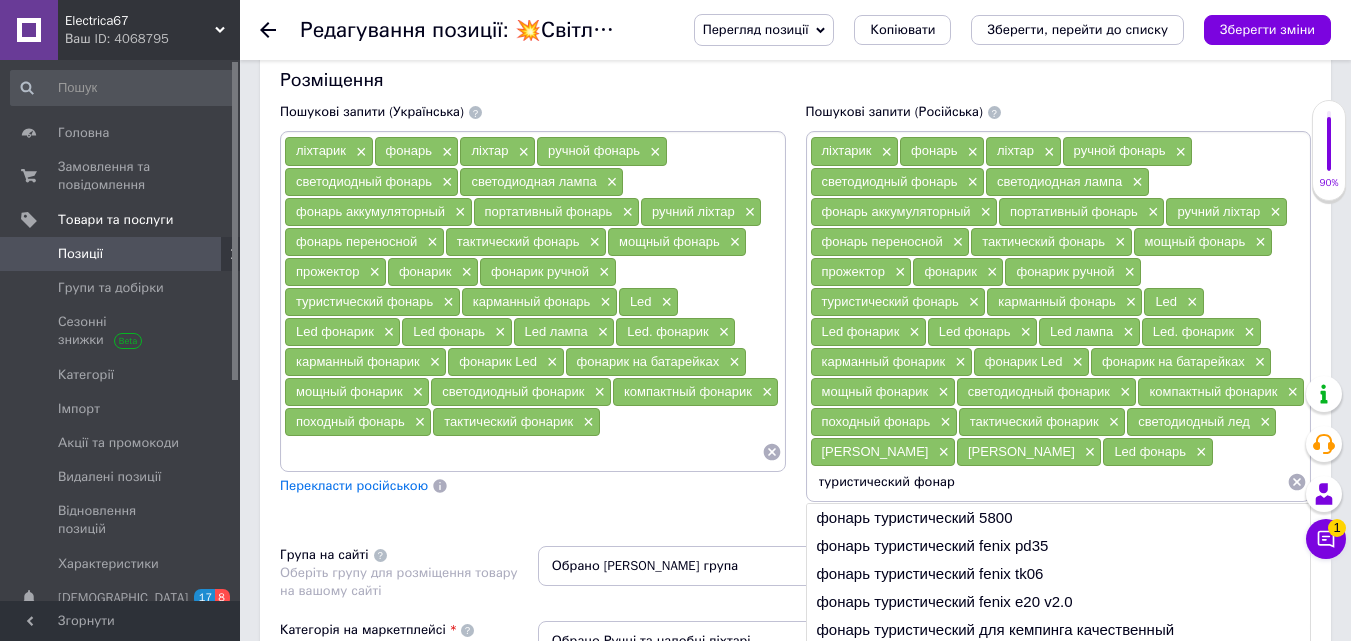 type on "туристический фонарь" 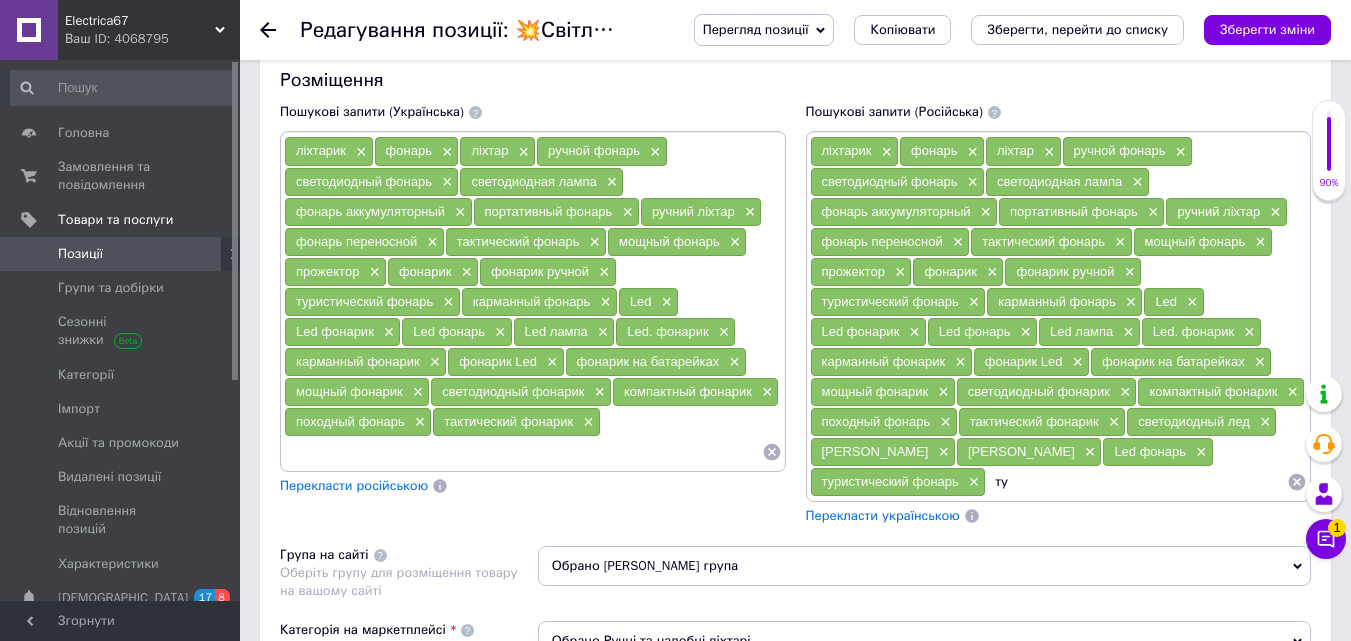 type on "т" 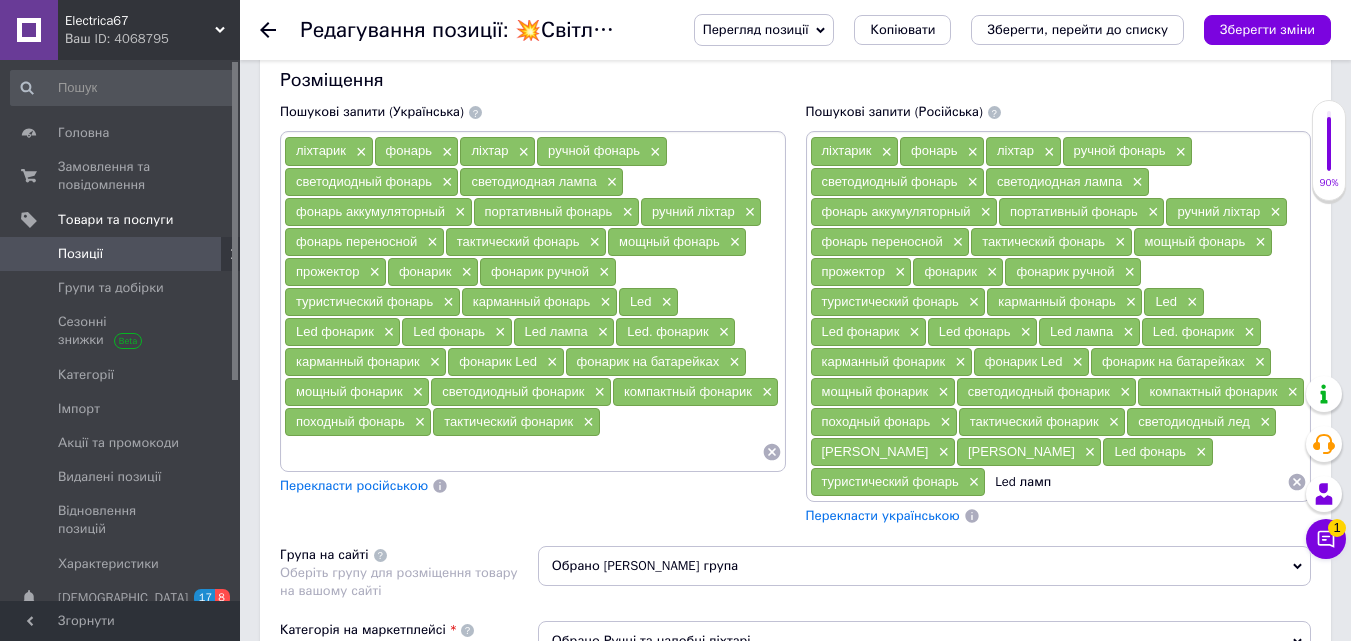 type on "Led лампа" 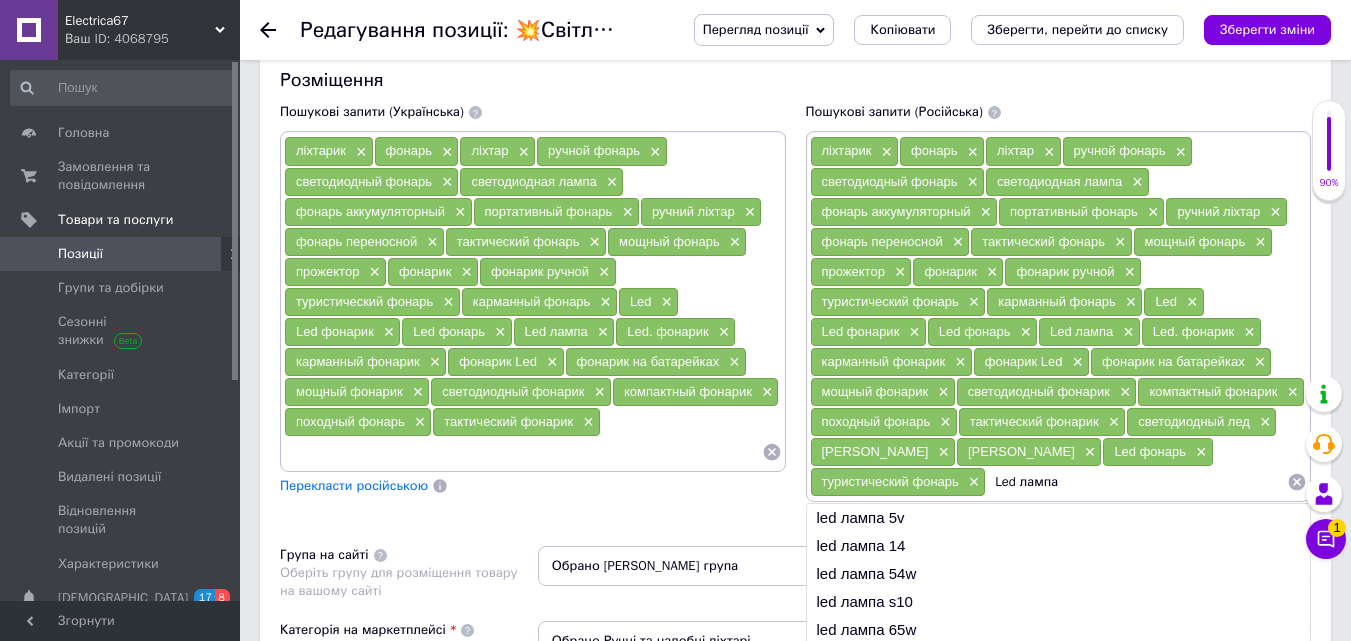 type 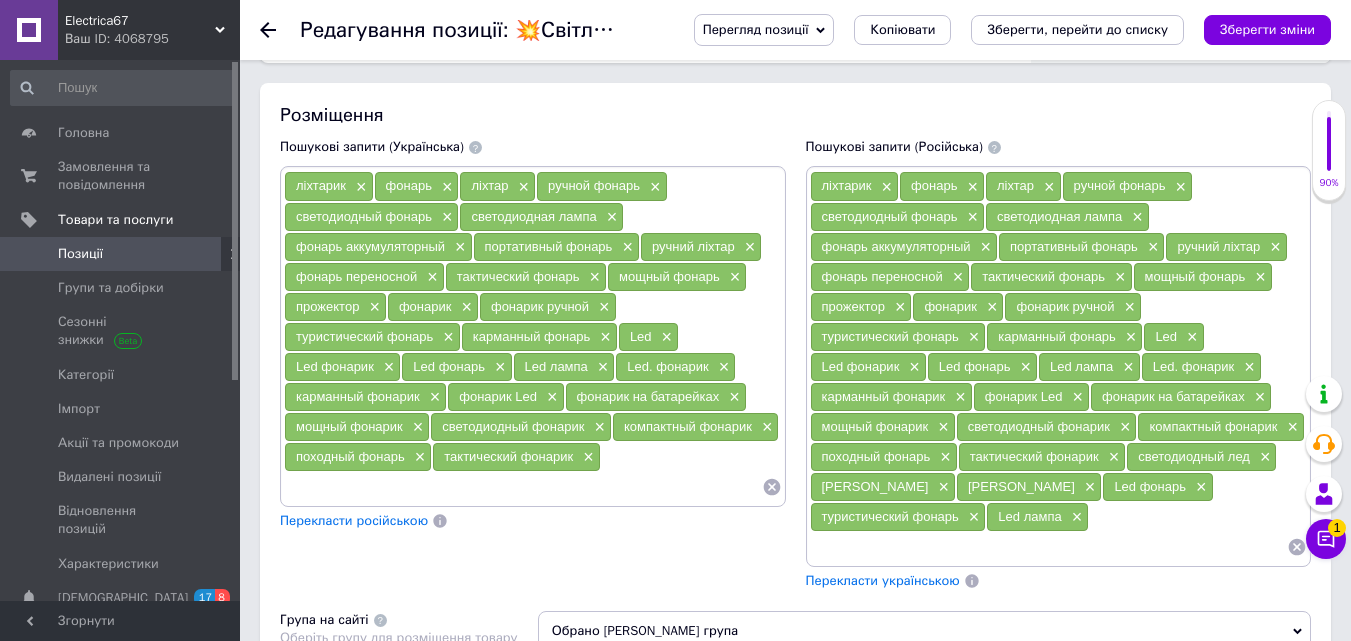 scroll, scrollTop: 1400, scrollLeft: 0, axis: vertical 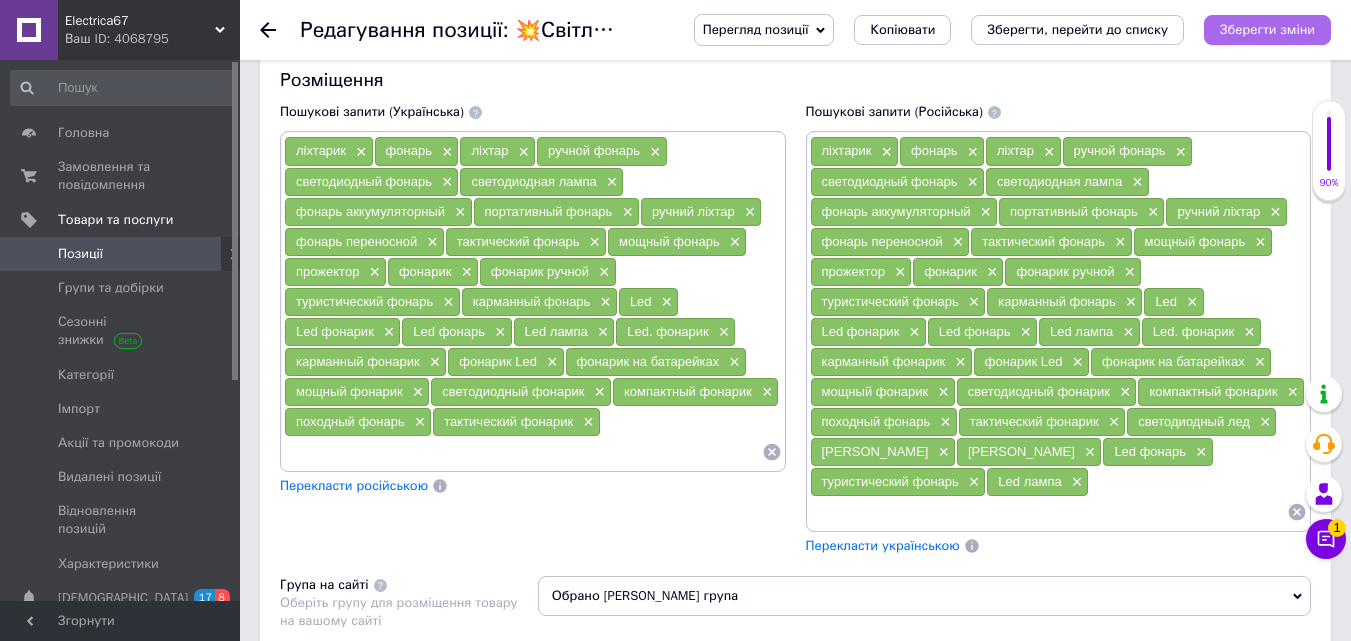 click on "Зберегти зміни" at bounding box center (1267, 29) 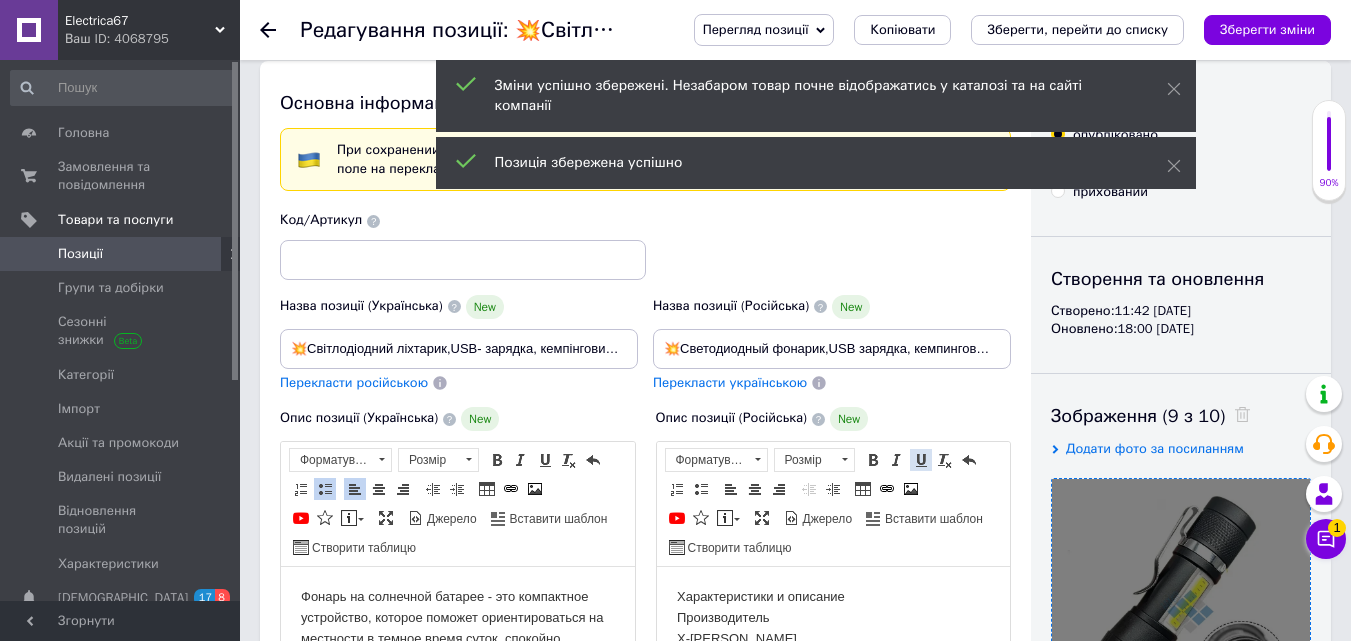 scroll, scrollTop: 0, scrollLeft: 0, axis: both 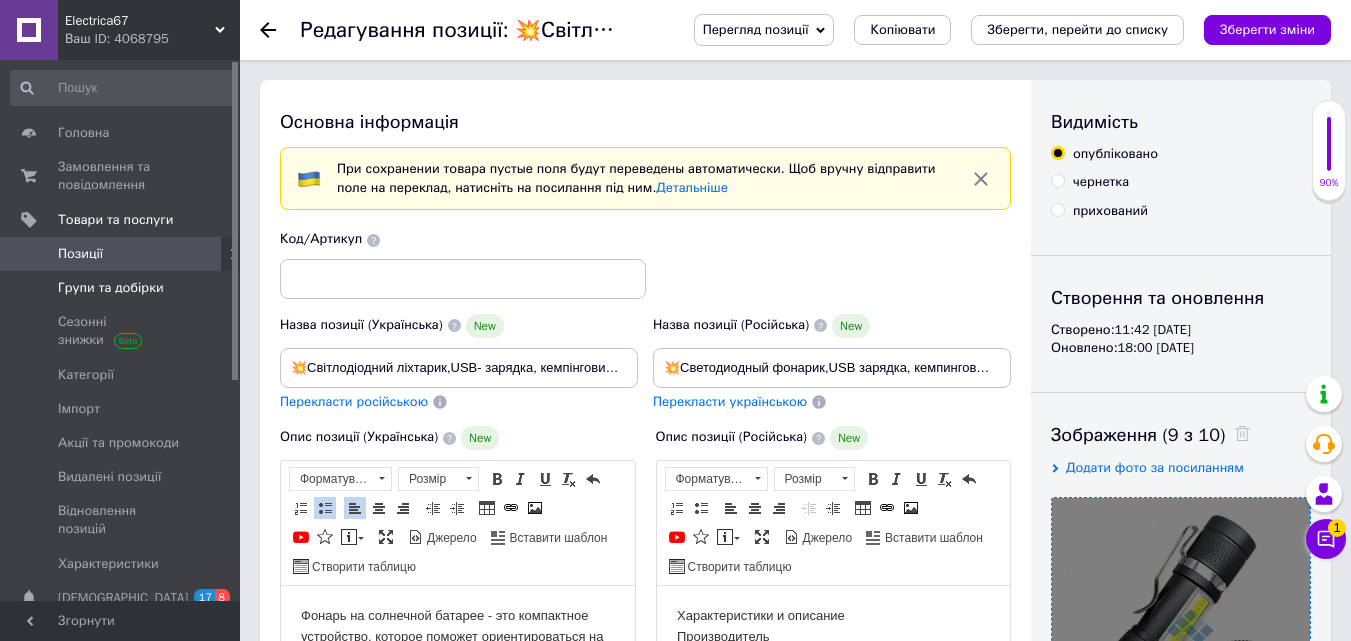 click on "Групи та добірки" at bounding box center (111, 288) 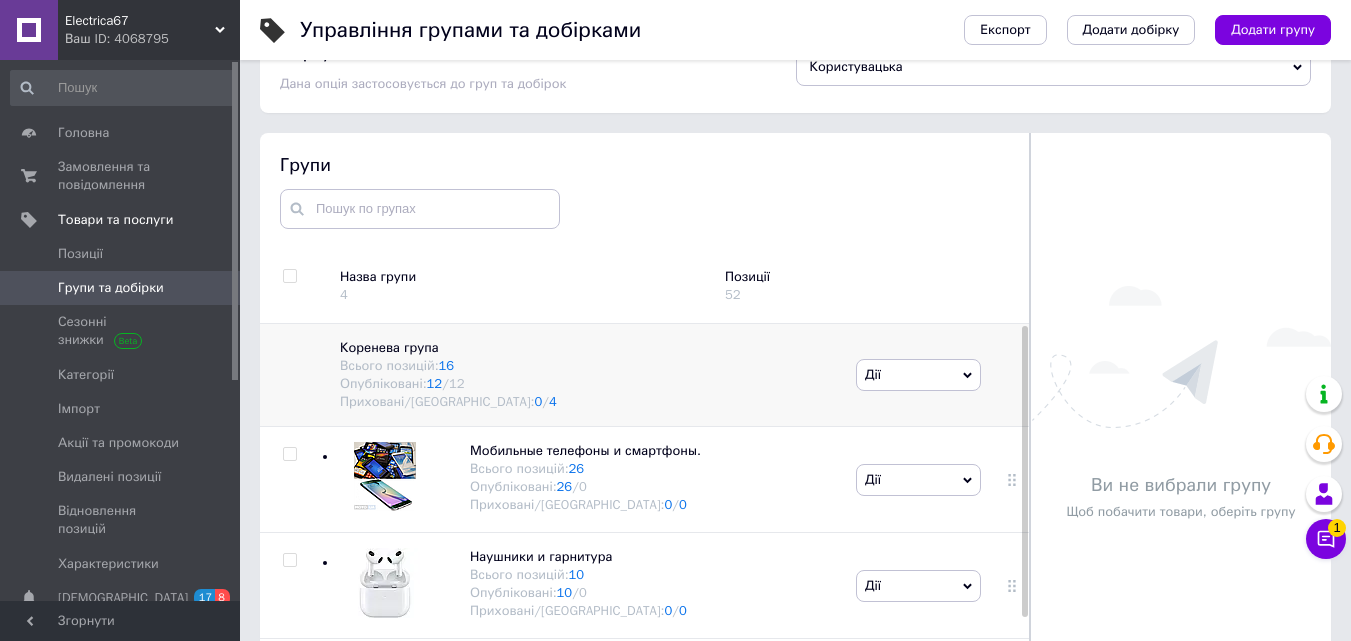 scroll, scrollTop: 113, scrollLeft: 0, axis: vertical 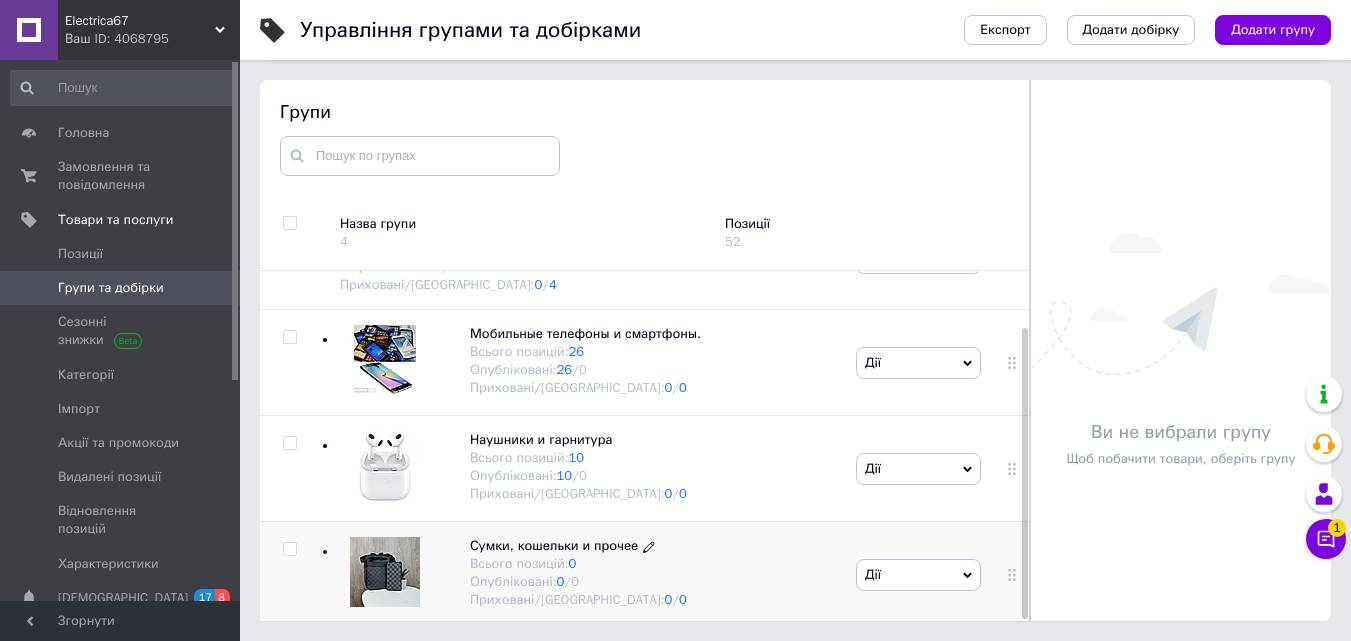 click on "Сумки, кошельки и прочее" at bounding box center (554, 545) 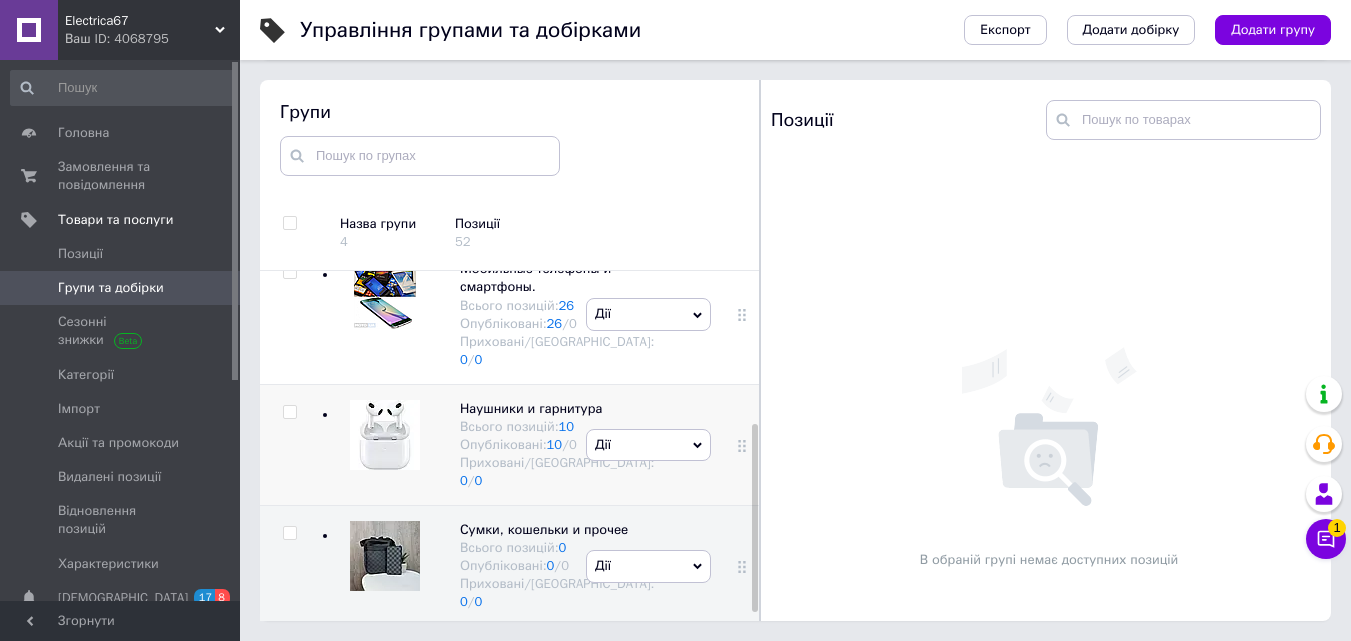 scroll, scrollTop: 297, scrollLeft: 0, axis: vertical 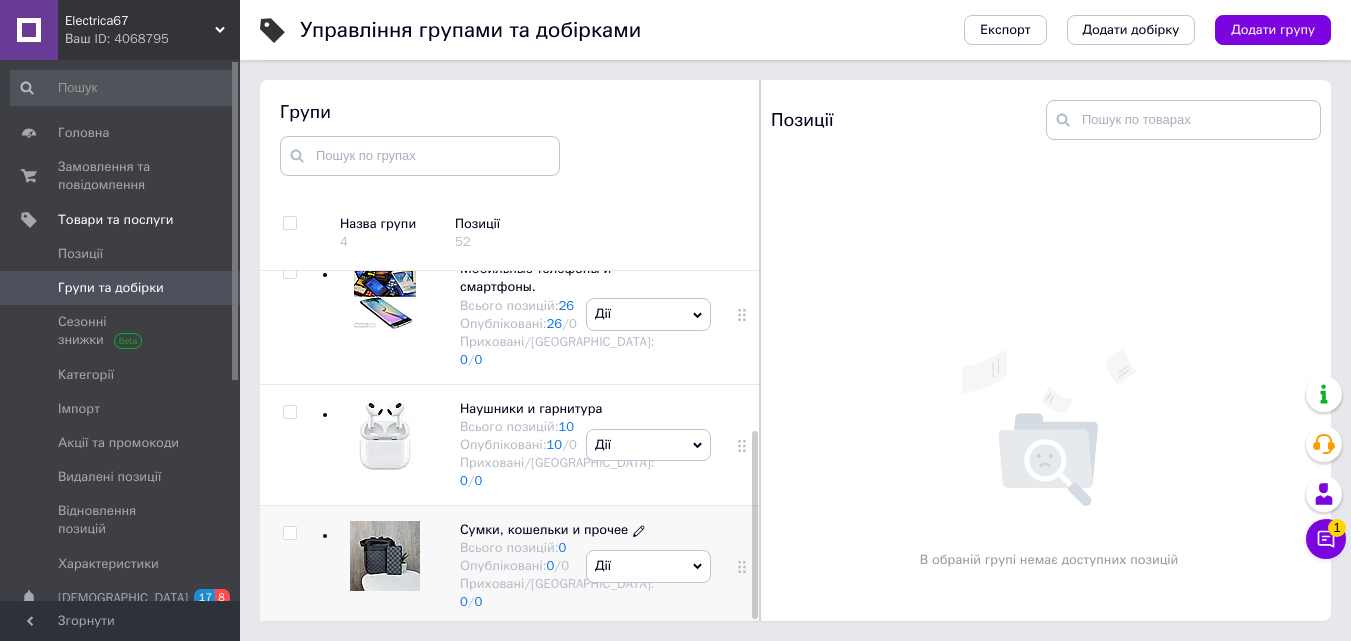 click on "Сумки, кошельки и прочее" at bounding box center [544, 529] 